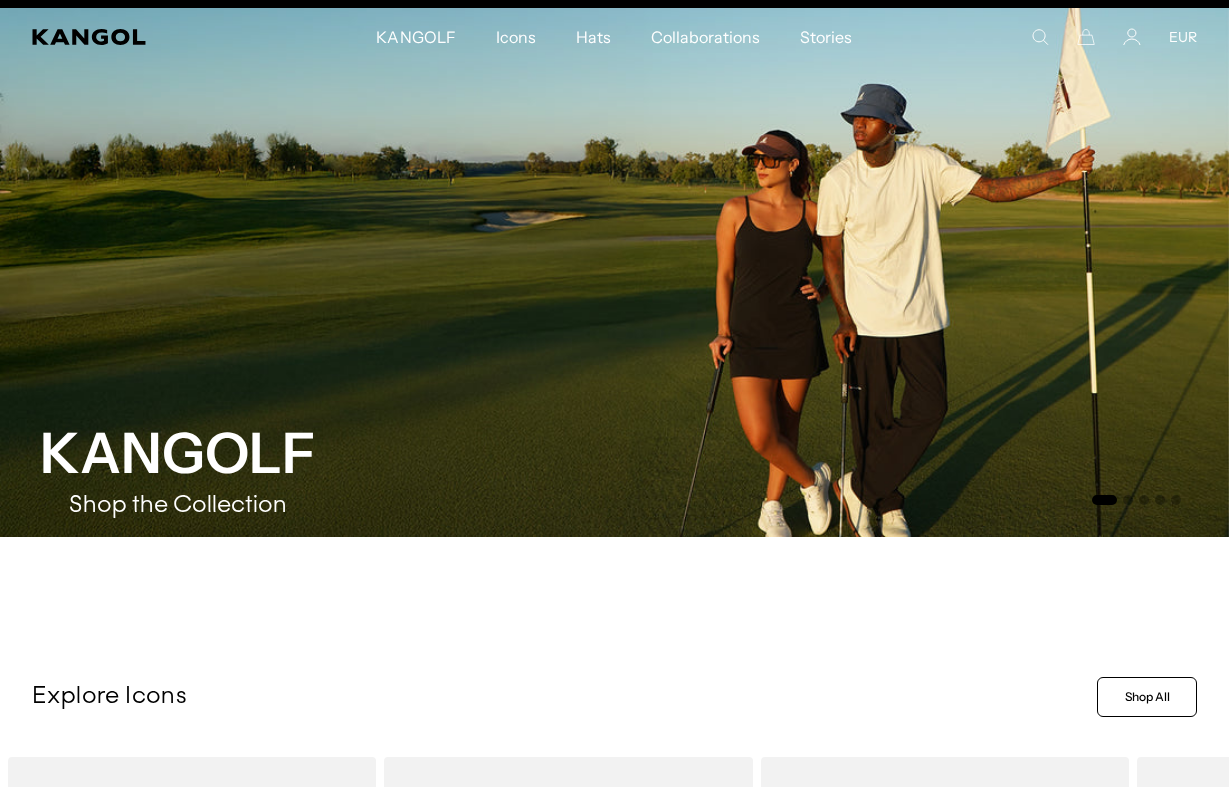 scroll, scrollTop: 33, scrollLeft: 0, axis: vertical 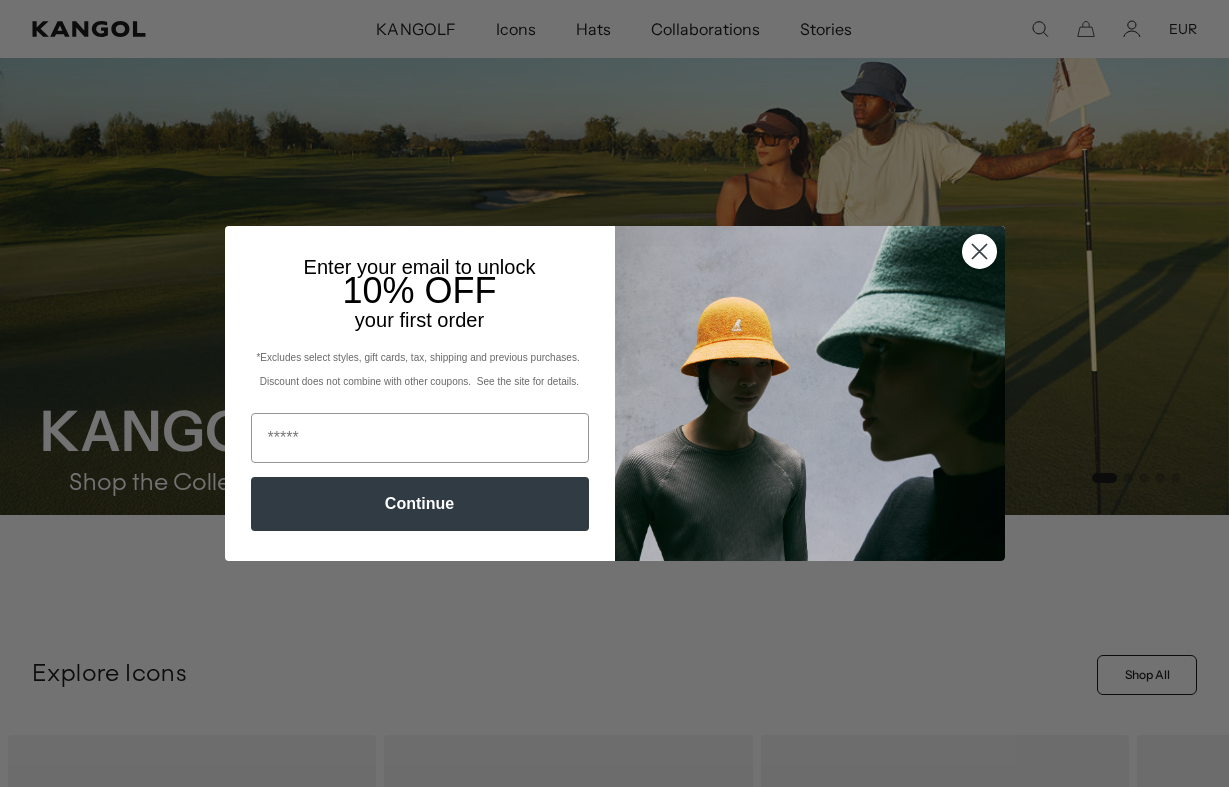 click 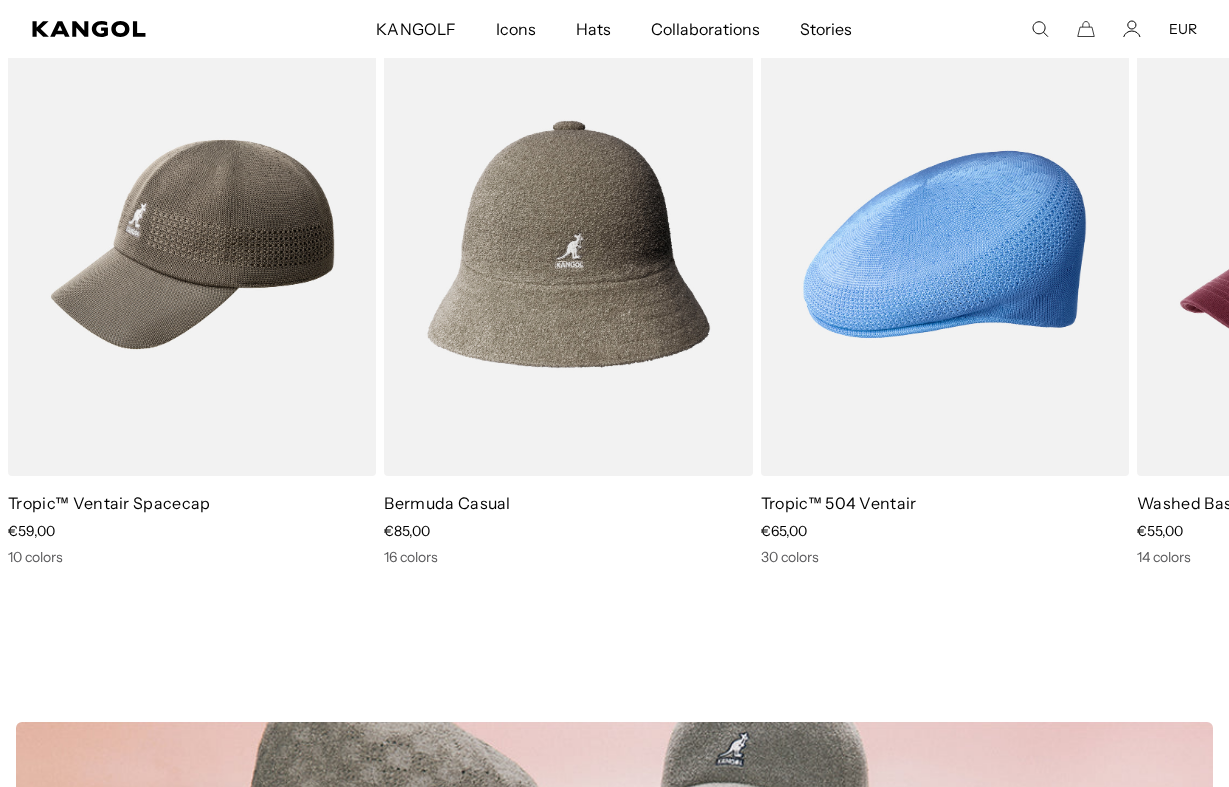 scroll, scrollTop: 776, scrollLeft: 0, axis: vertical 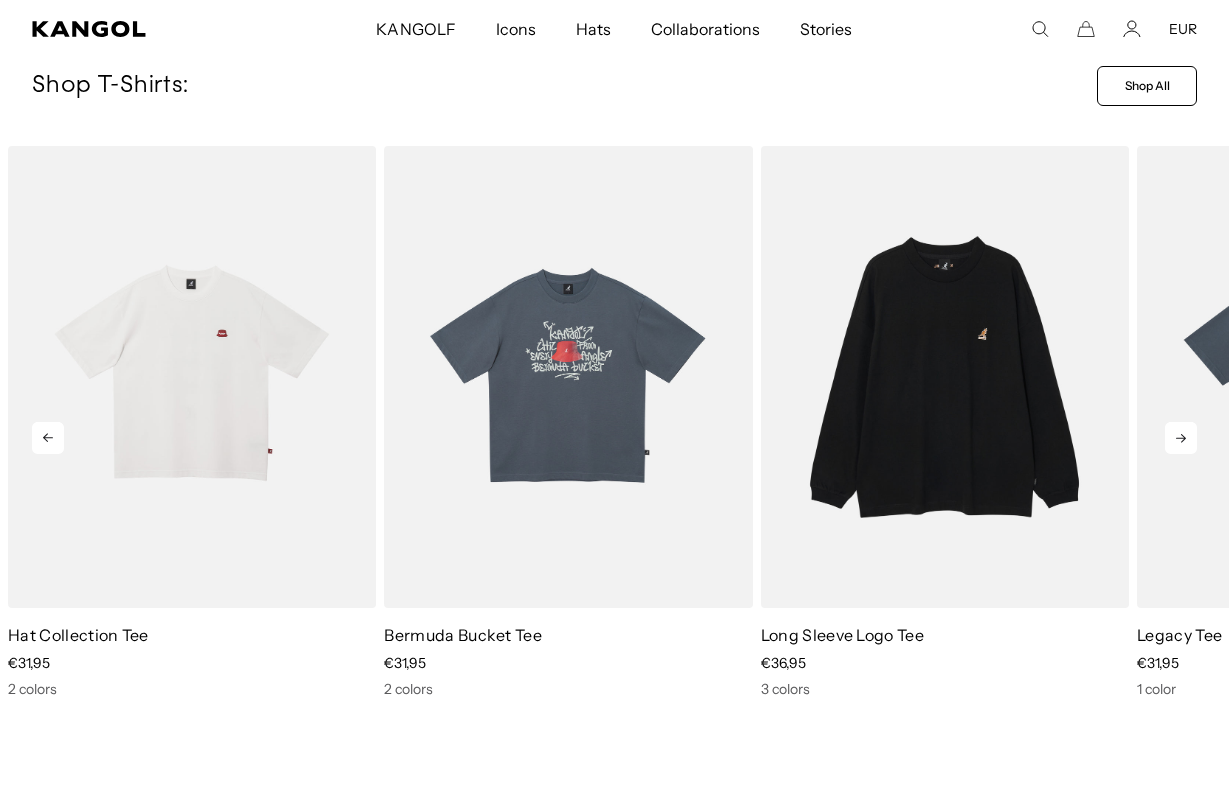 click 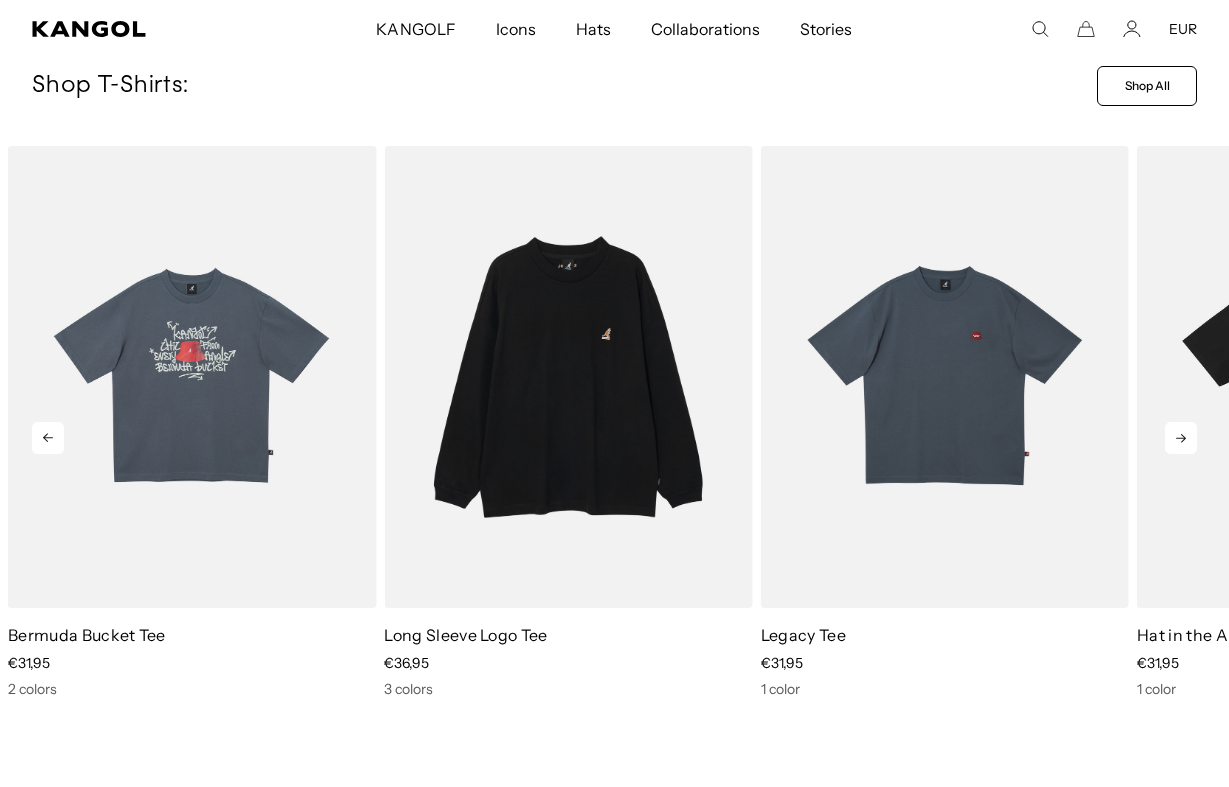 click 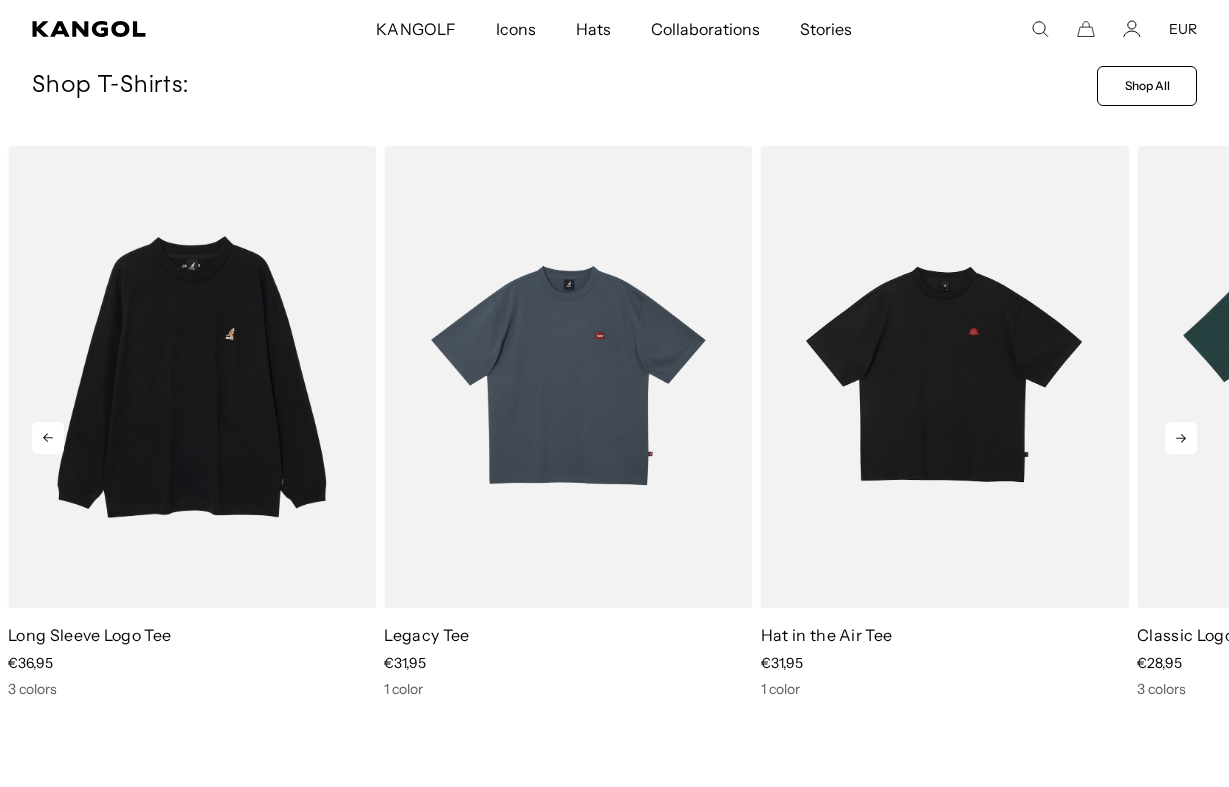 click 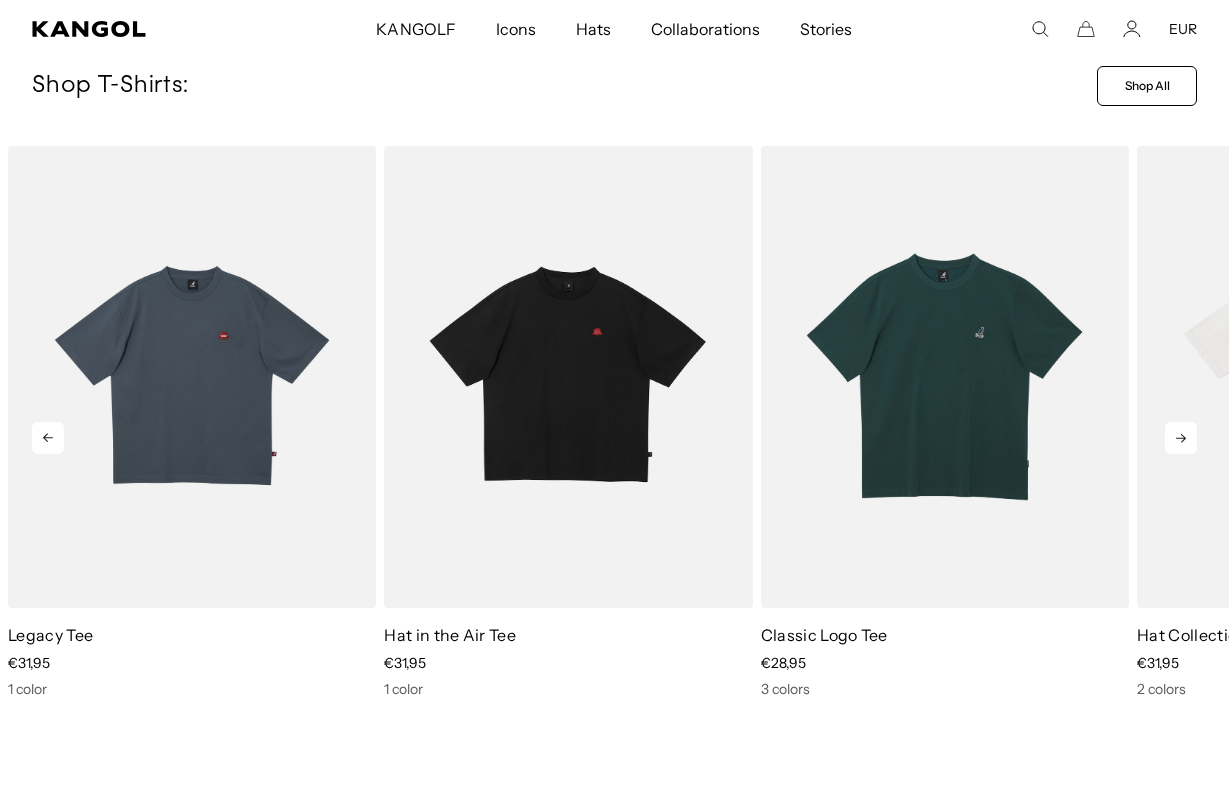 click 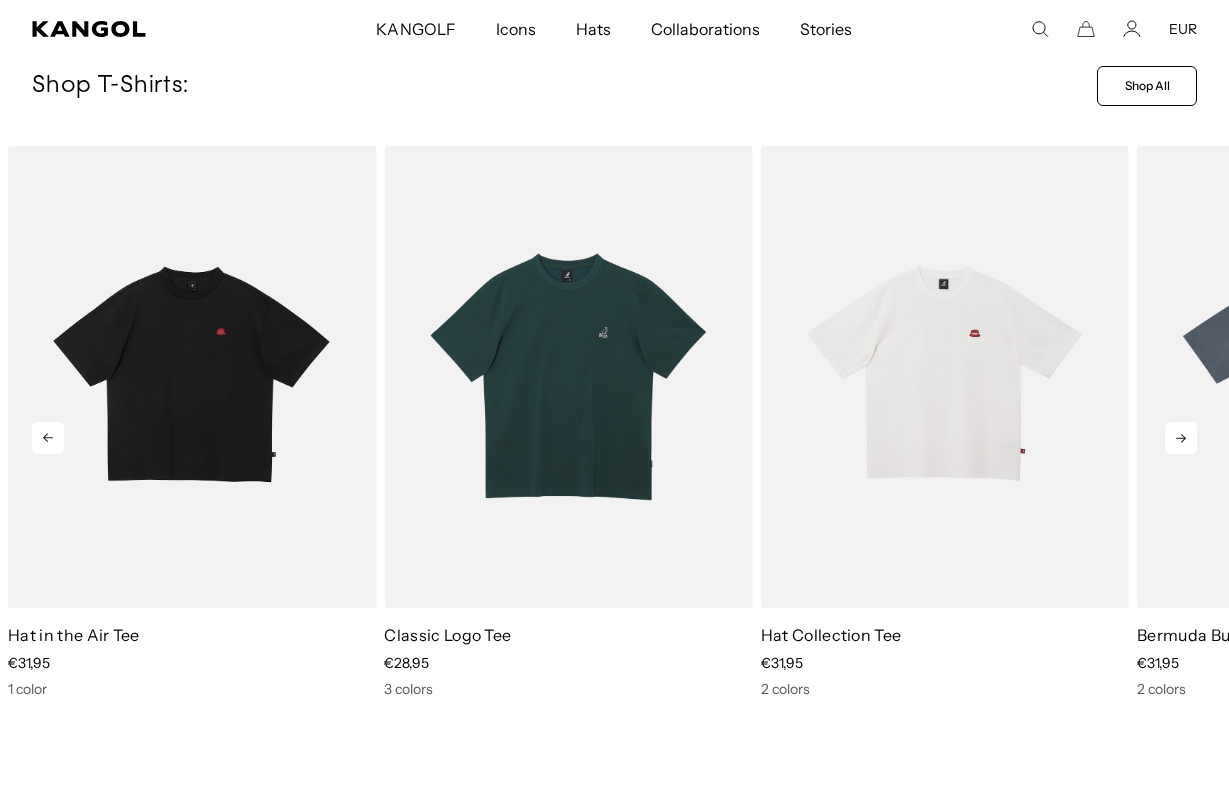 scroll, scrollTop: 0, scrollLeft: 0, axis: both 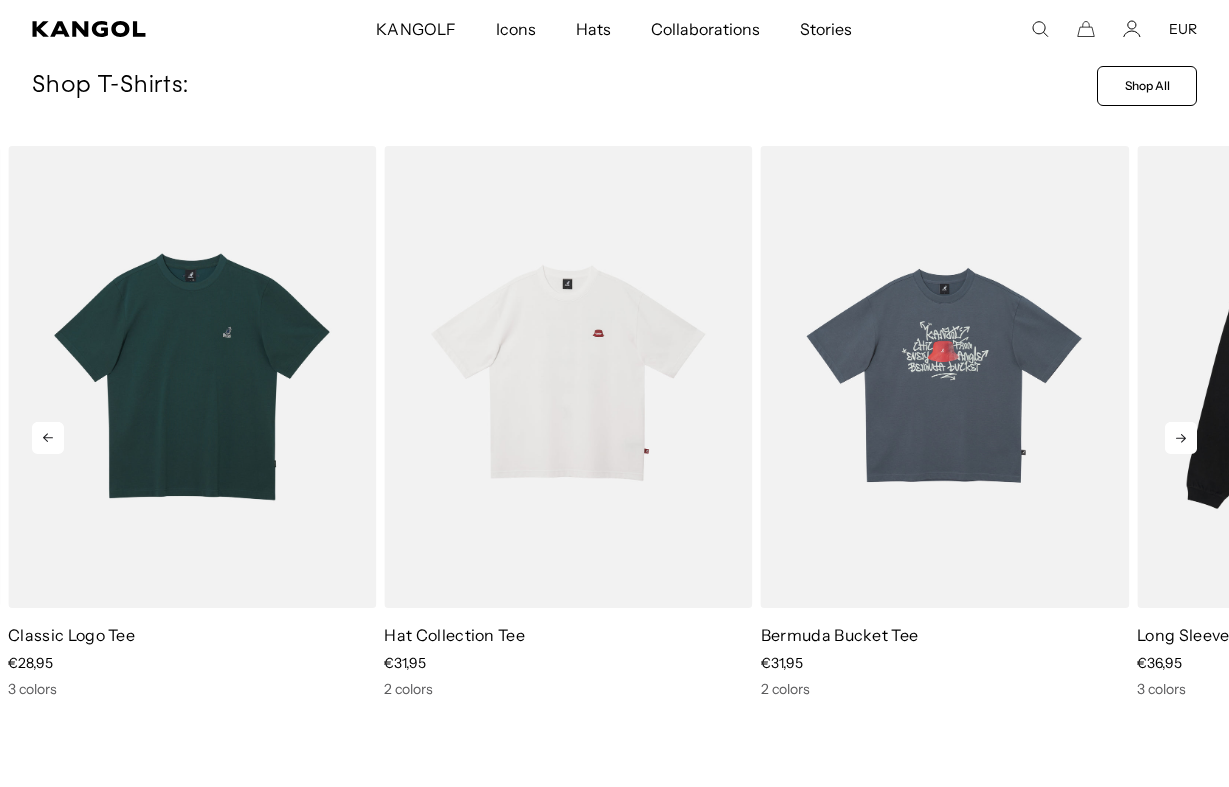 click 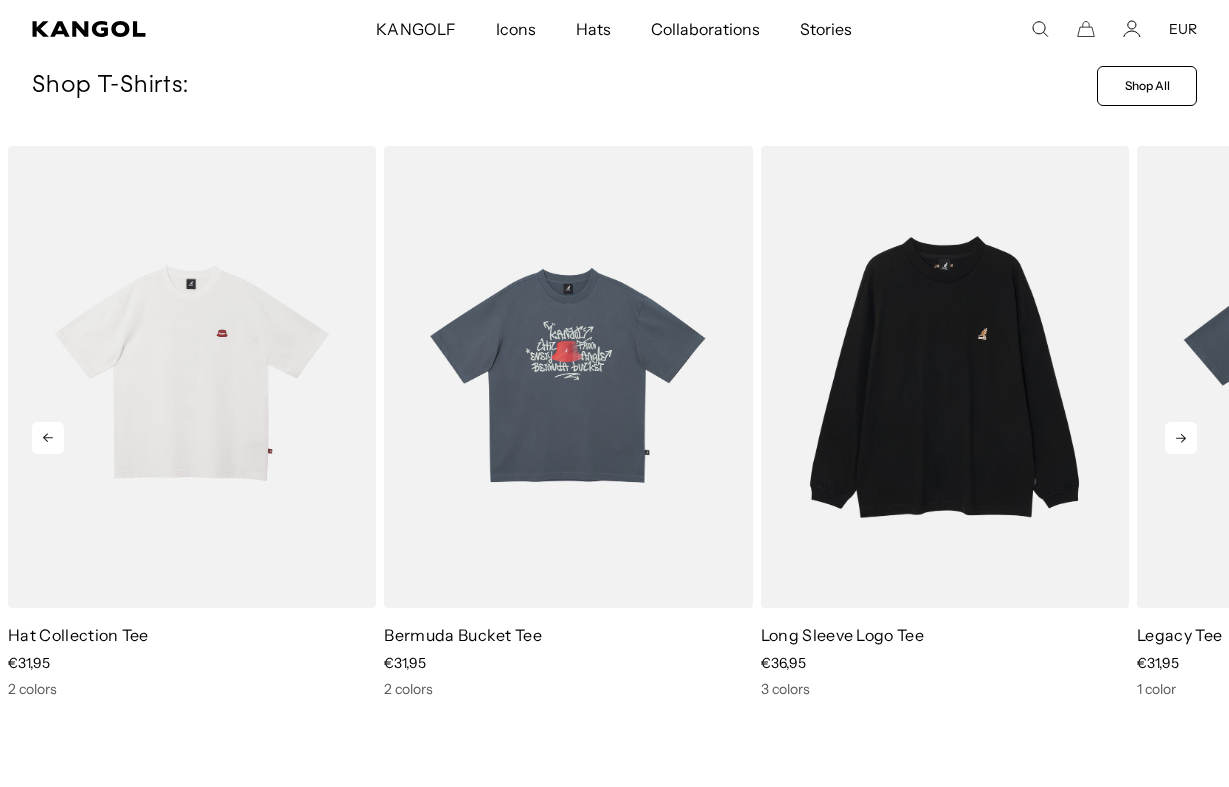 click 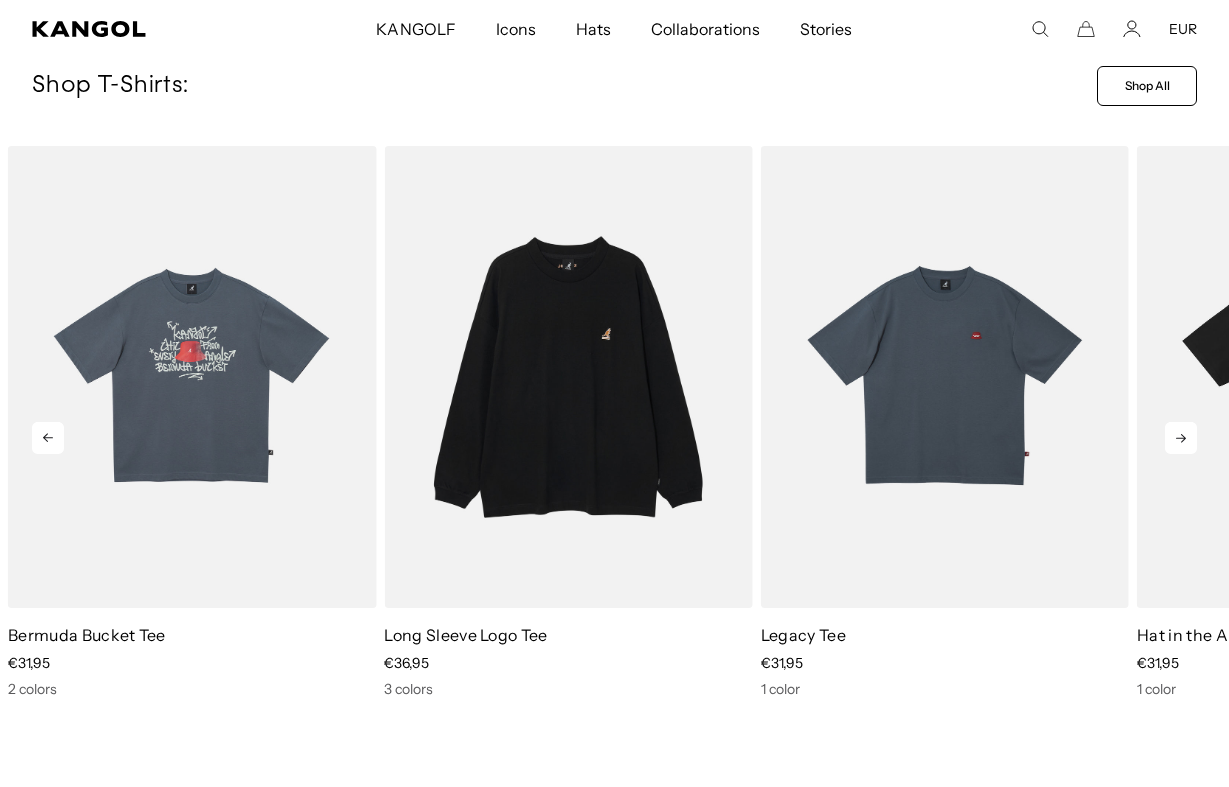 scroll, scrollTop: 2183, scrollLeft: 0, axis: vertical 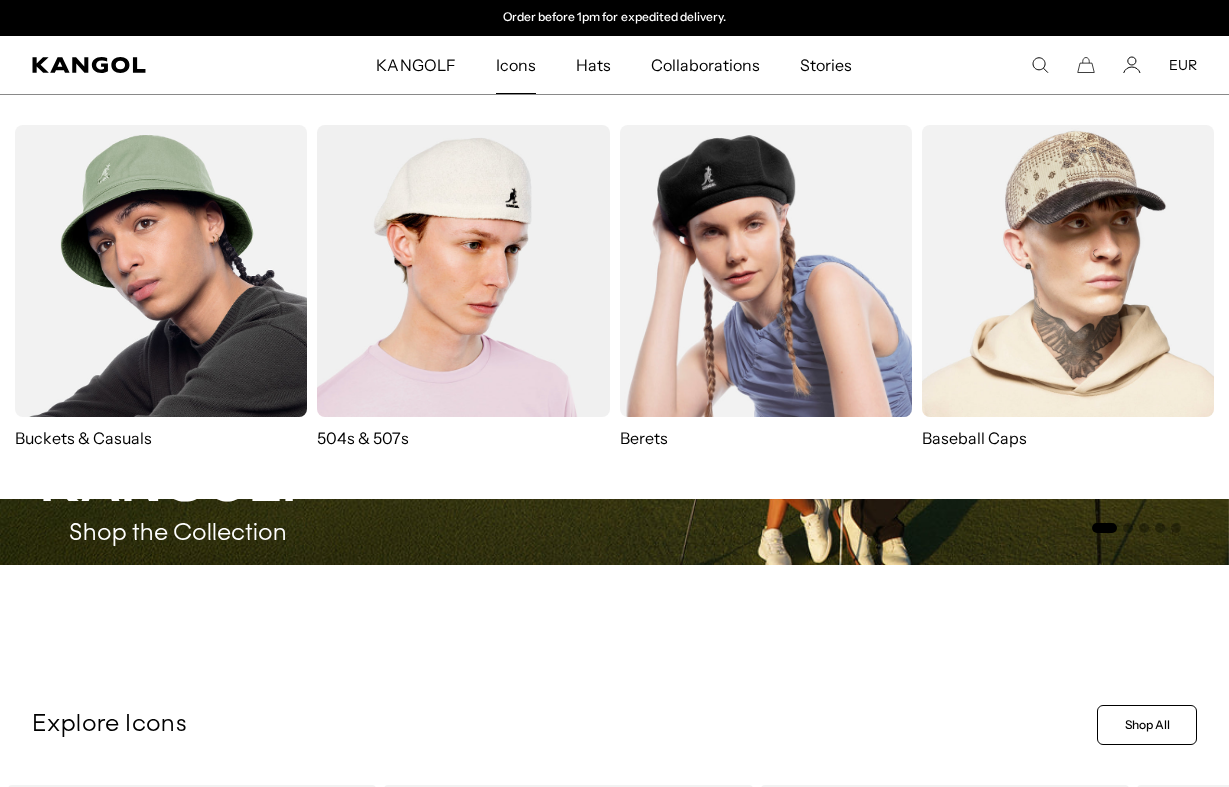 click on "Icons" at bounding box center (516, 65) 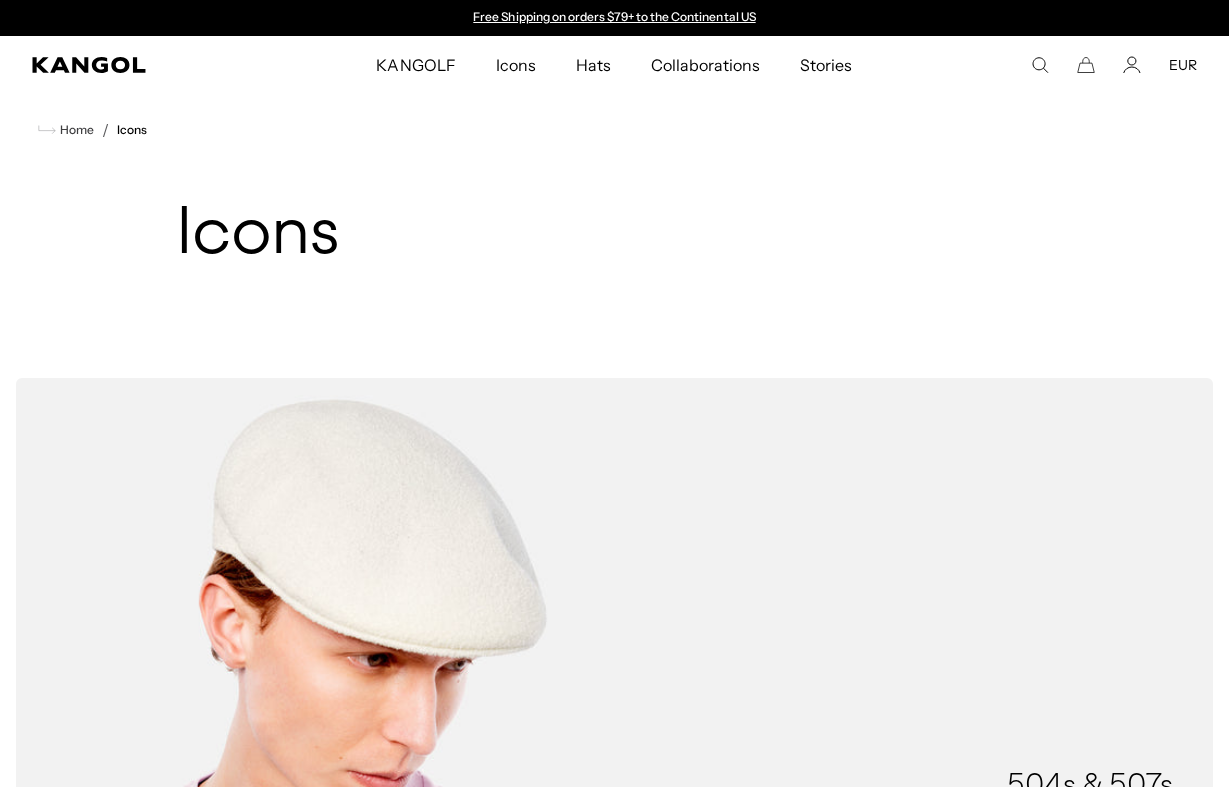 scroll, scrollTop: 0, scrollLeft: 0, axis: both 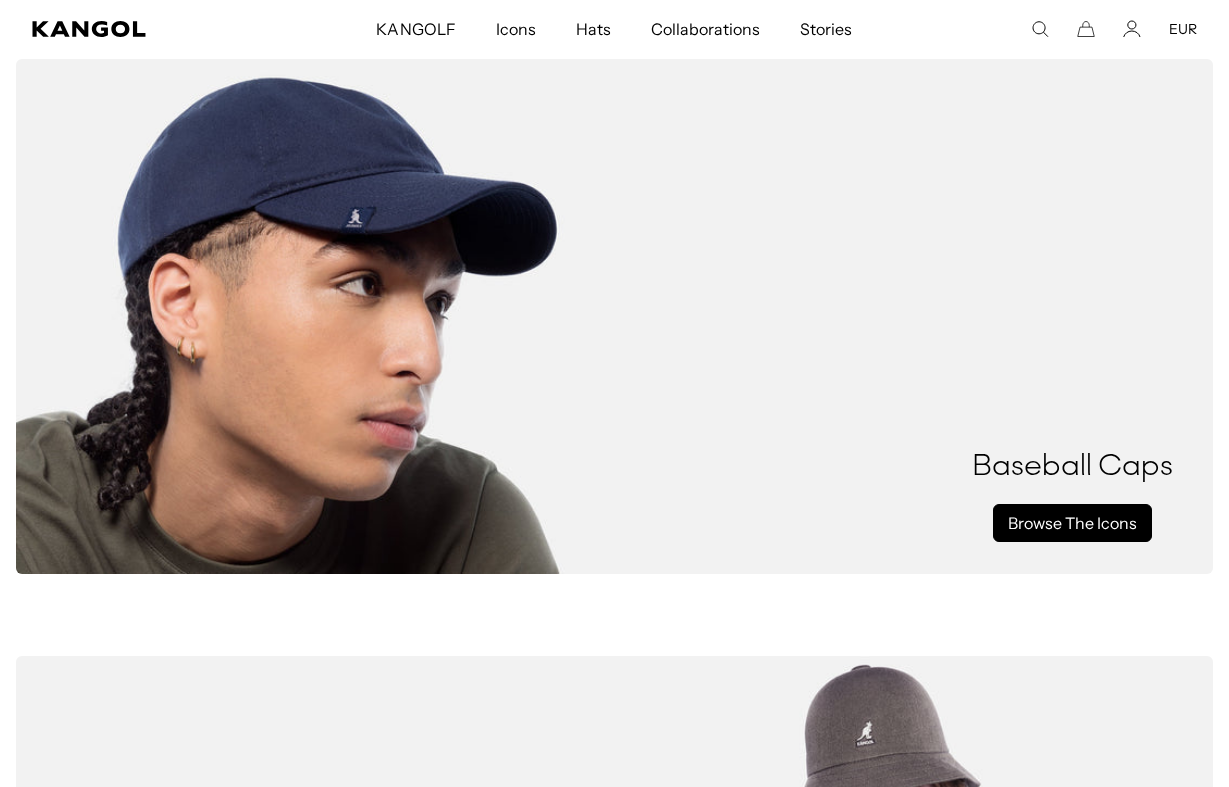 click on "Browse The Icons" at bounding box center [1072, 523] 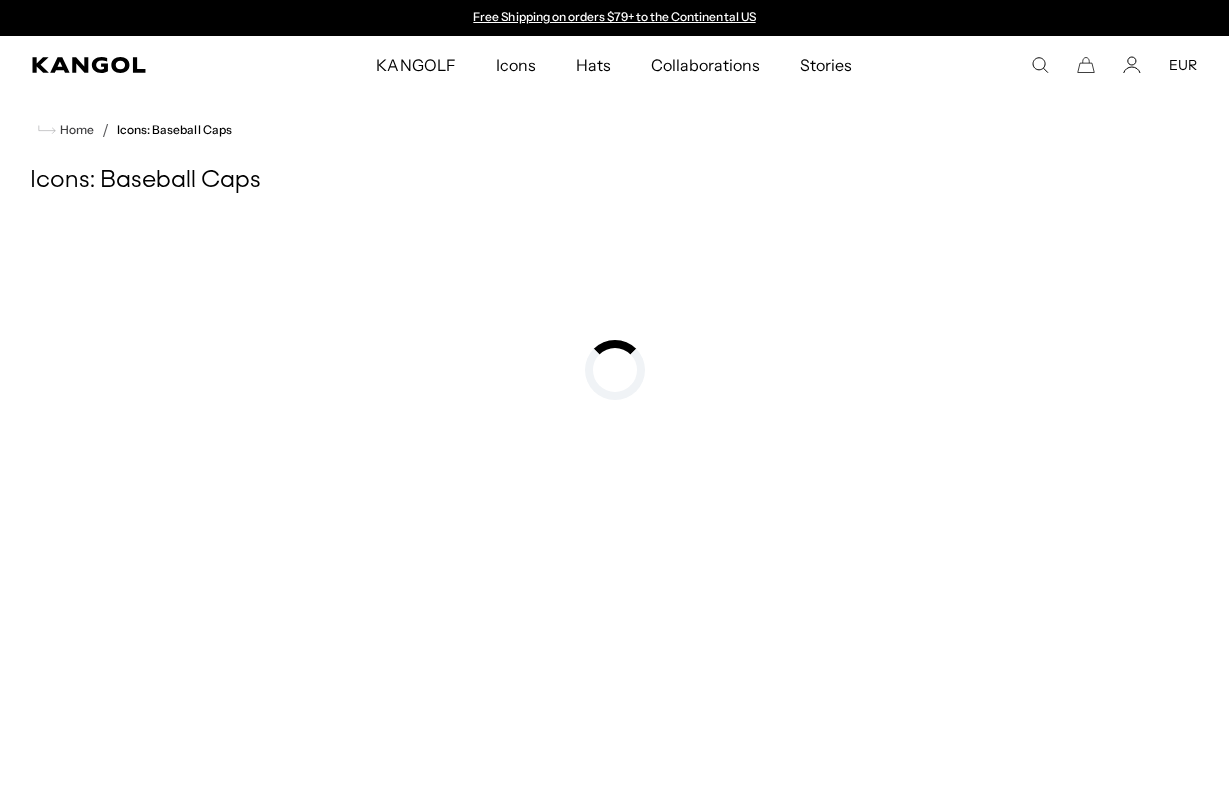 scroll, scrollTop: 0, scrollLeft: 0, axis: both 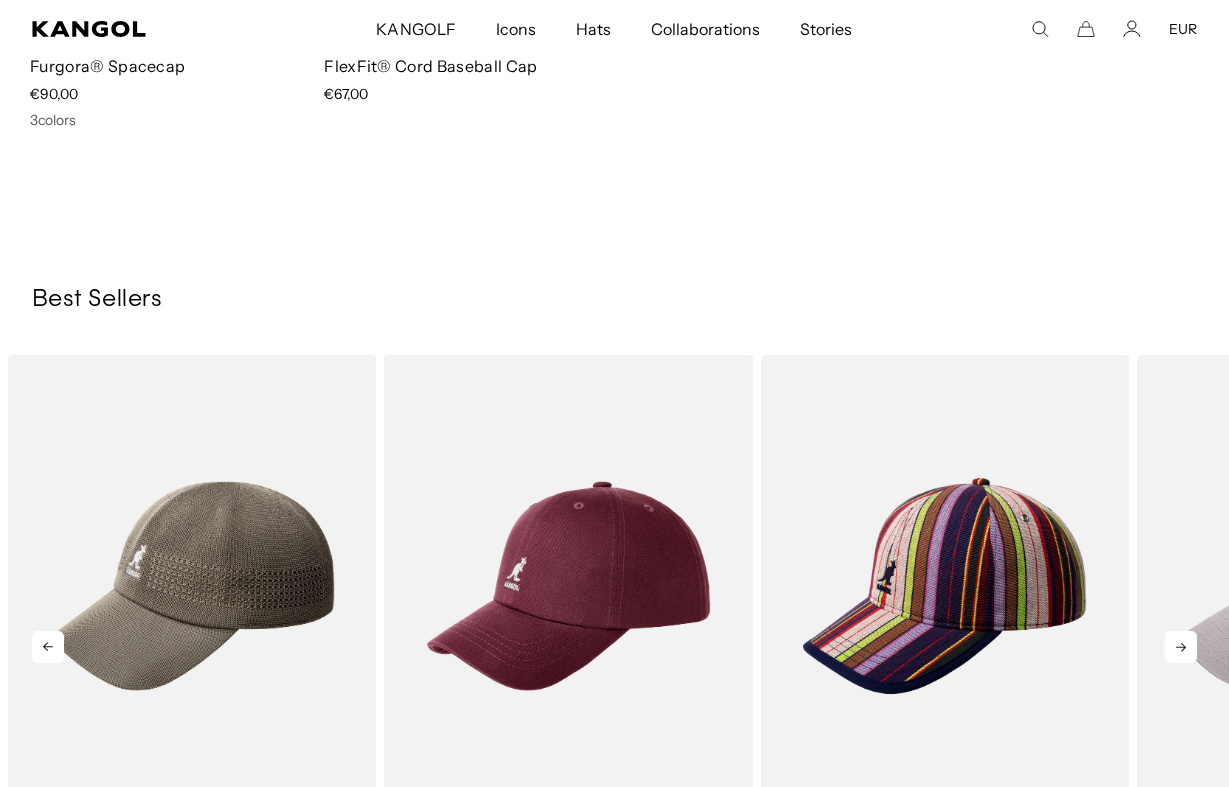 click 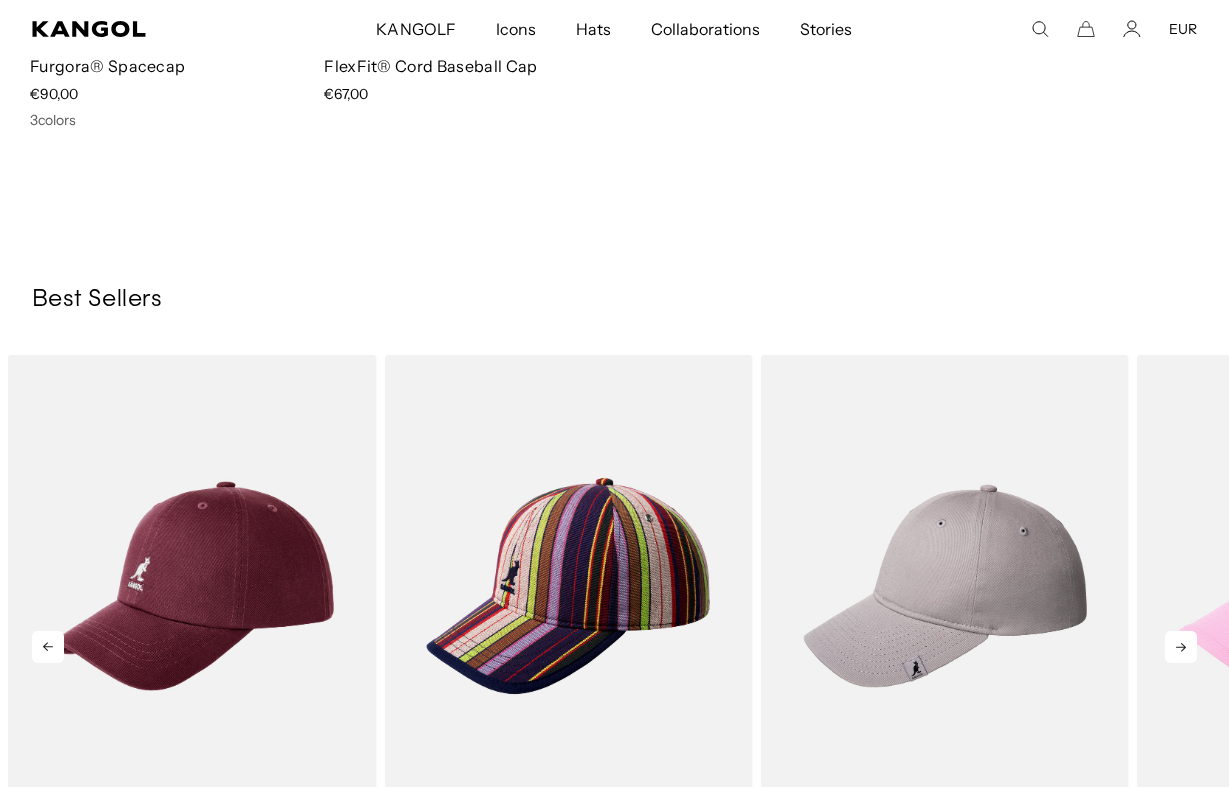 click 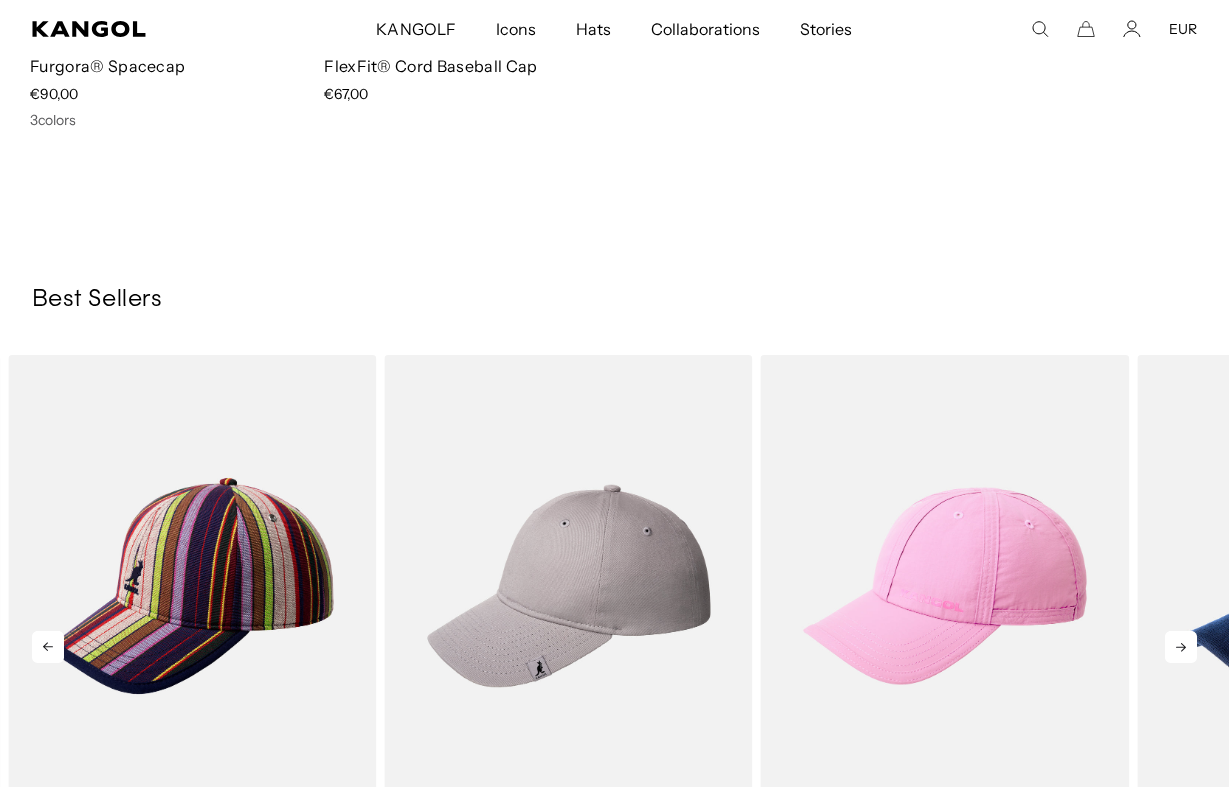 scroll, scrollTop: 0, scrollLeft: 412, axis: horizontal 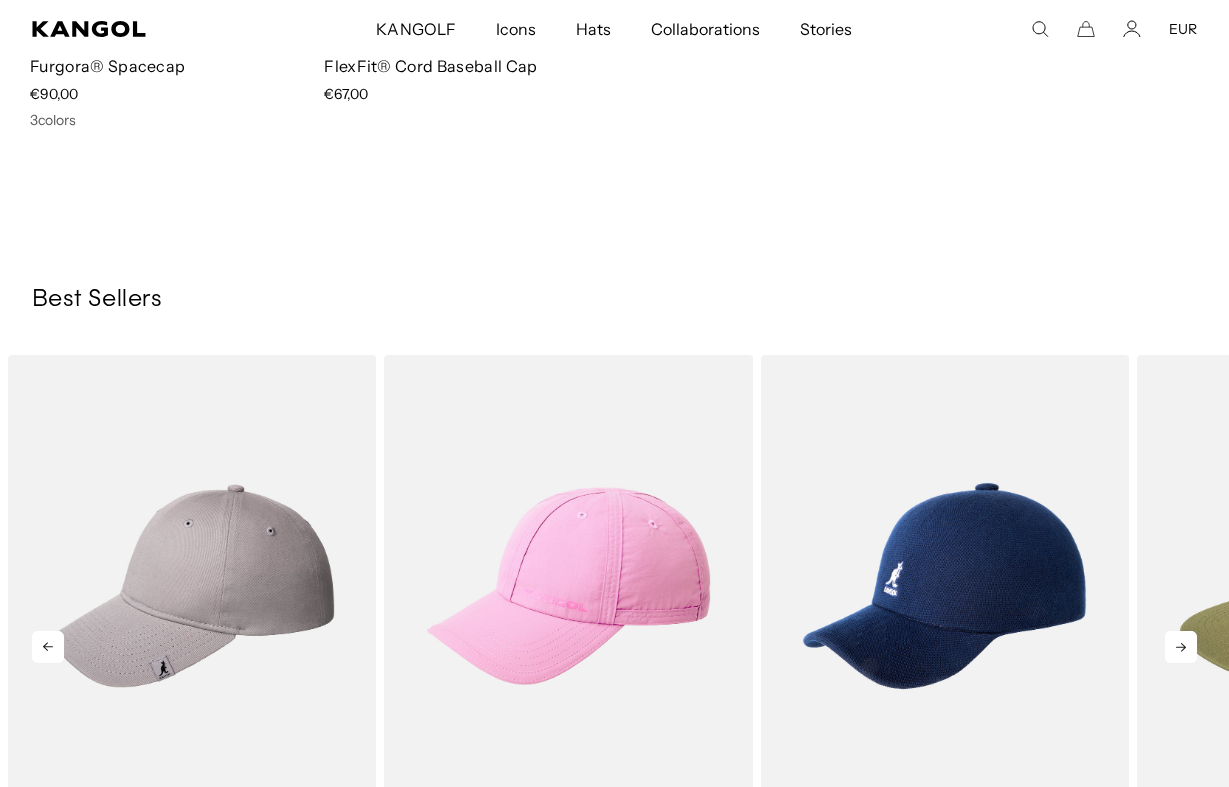click 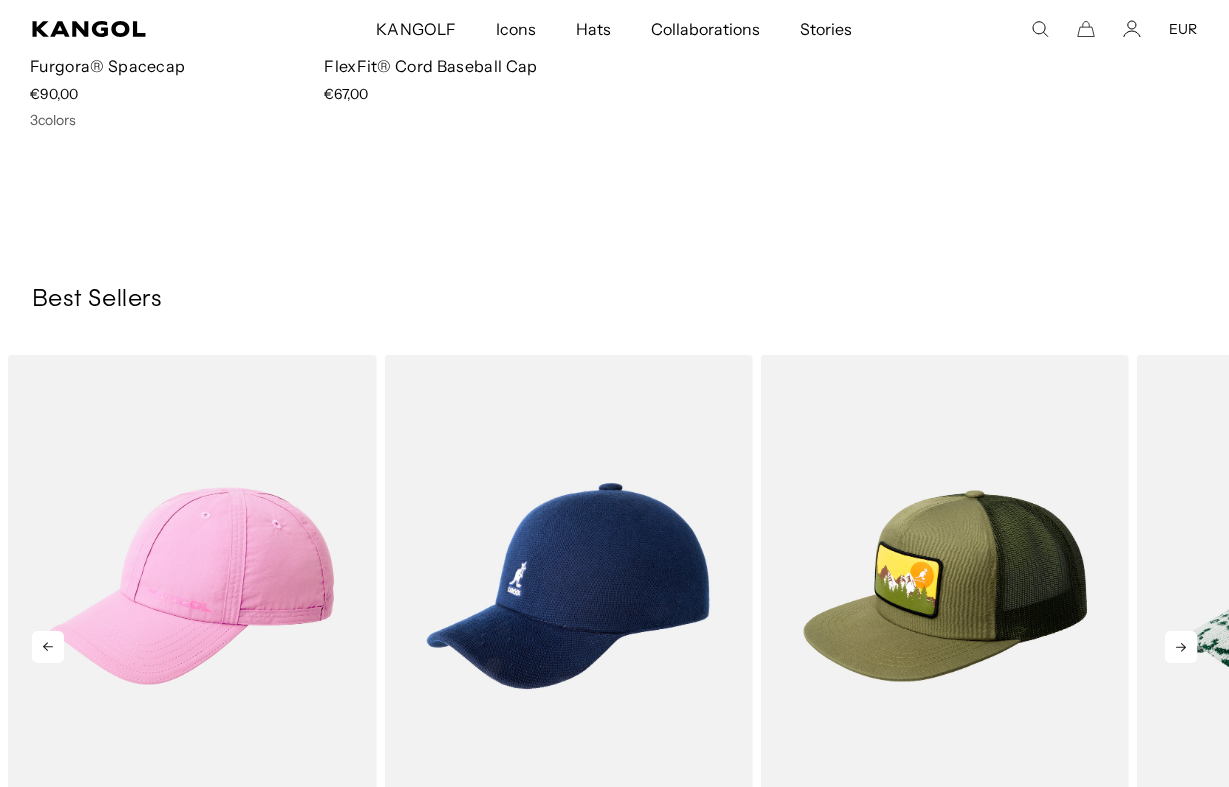 click 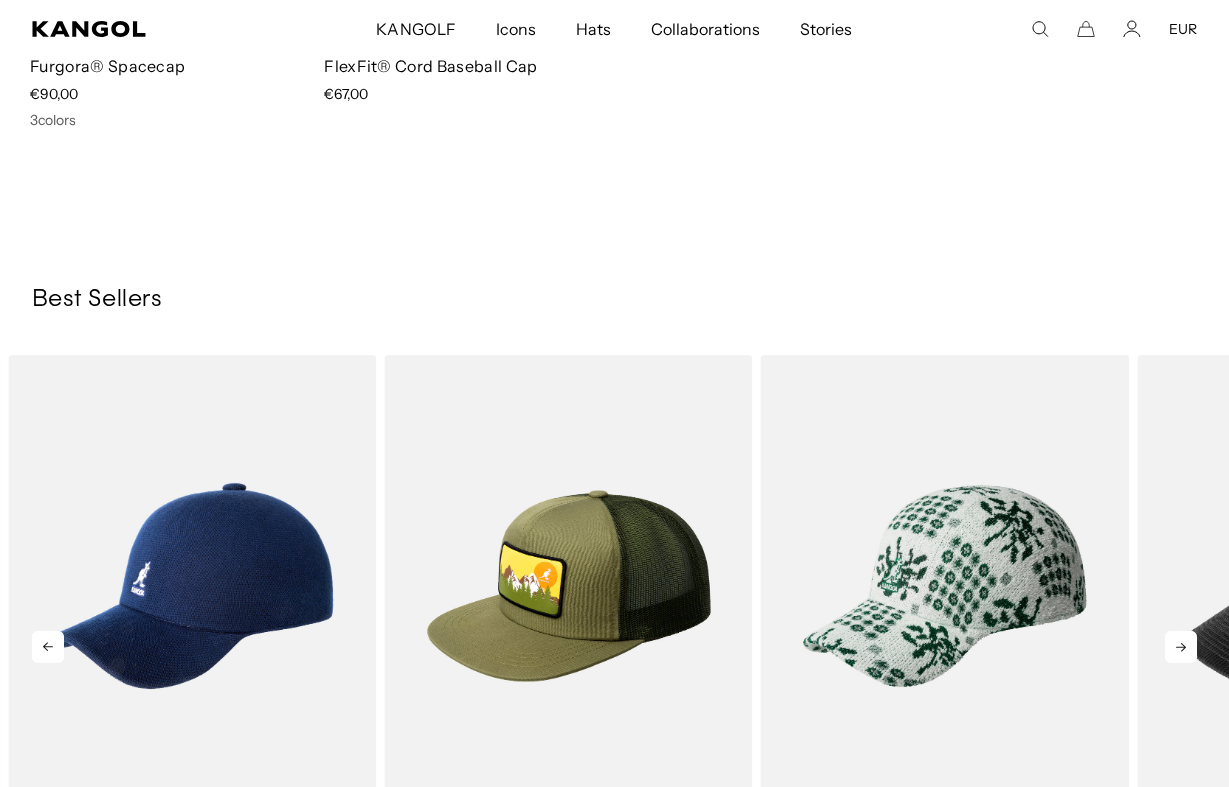 click 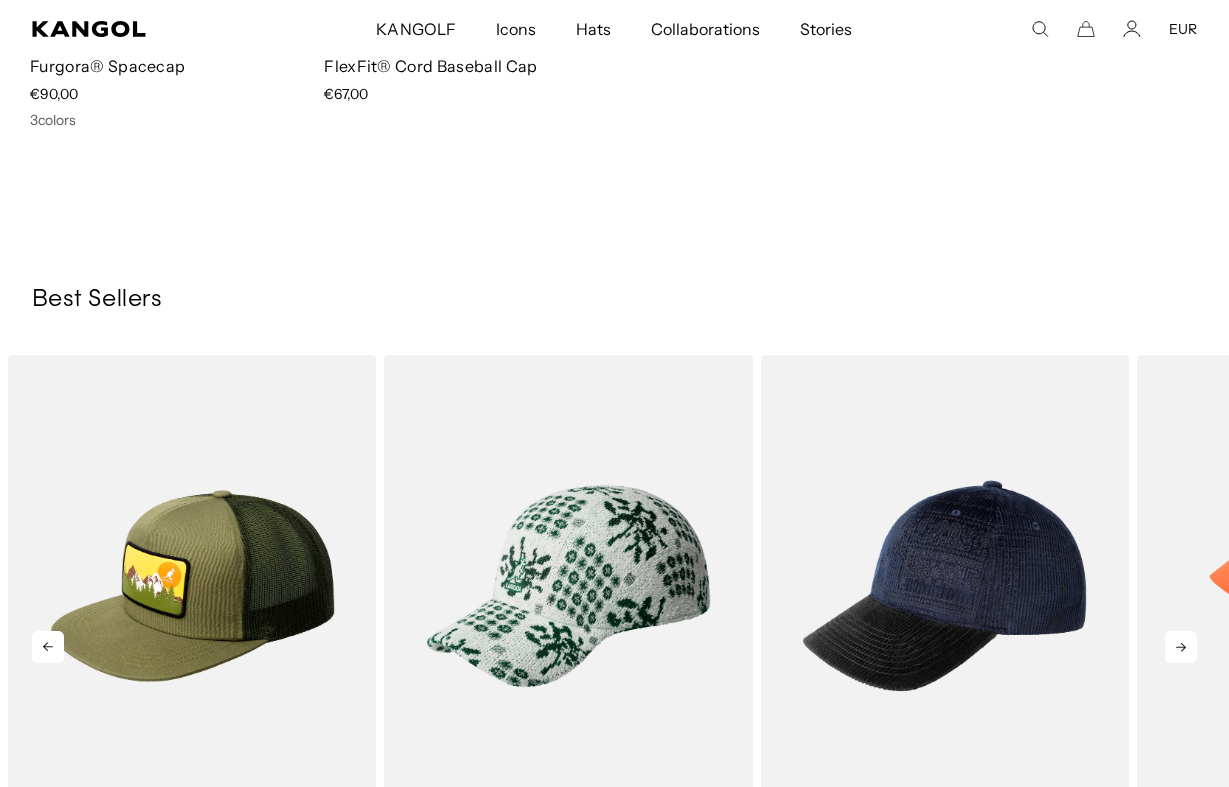 click 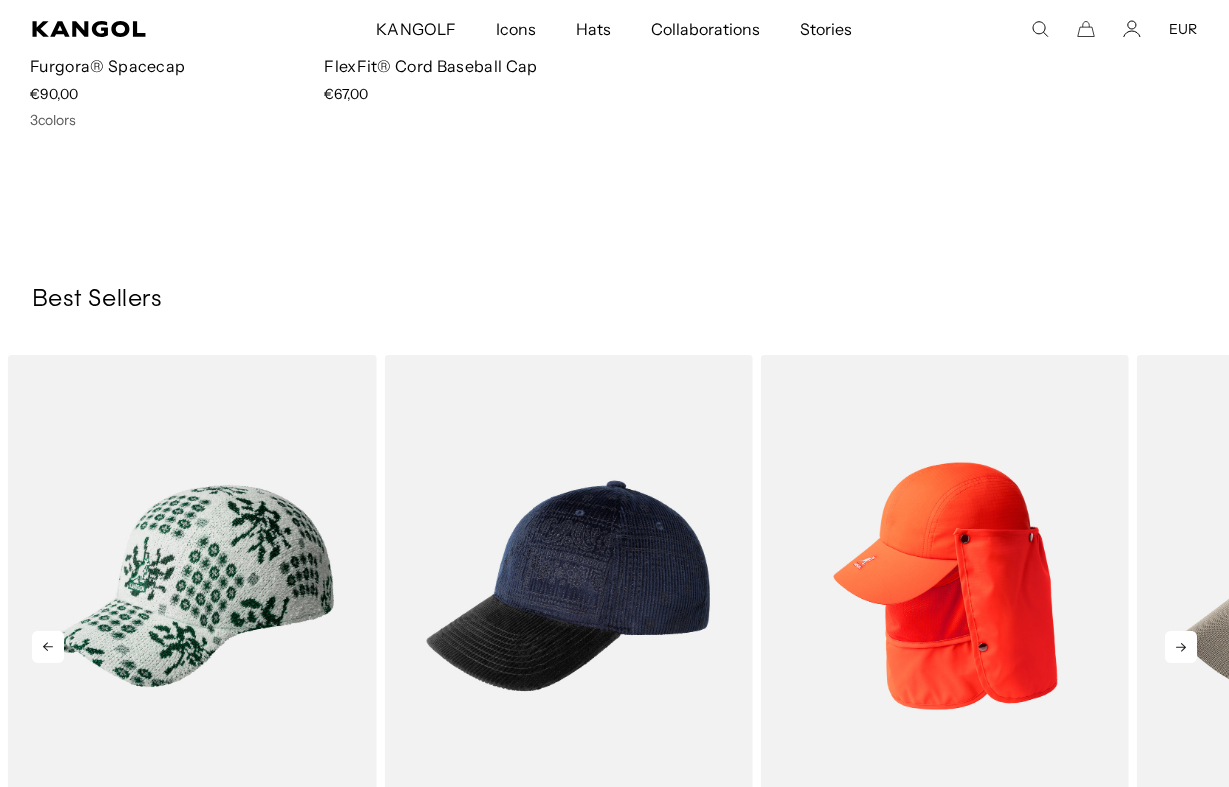 click 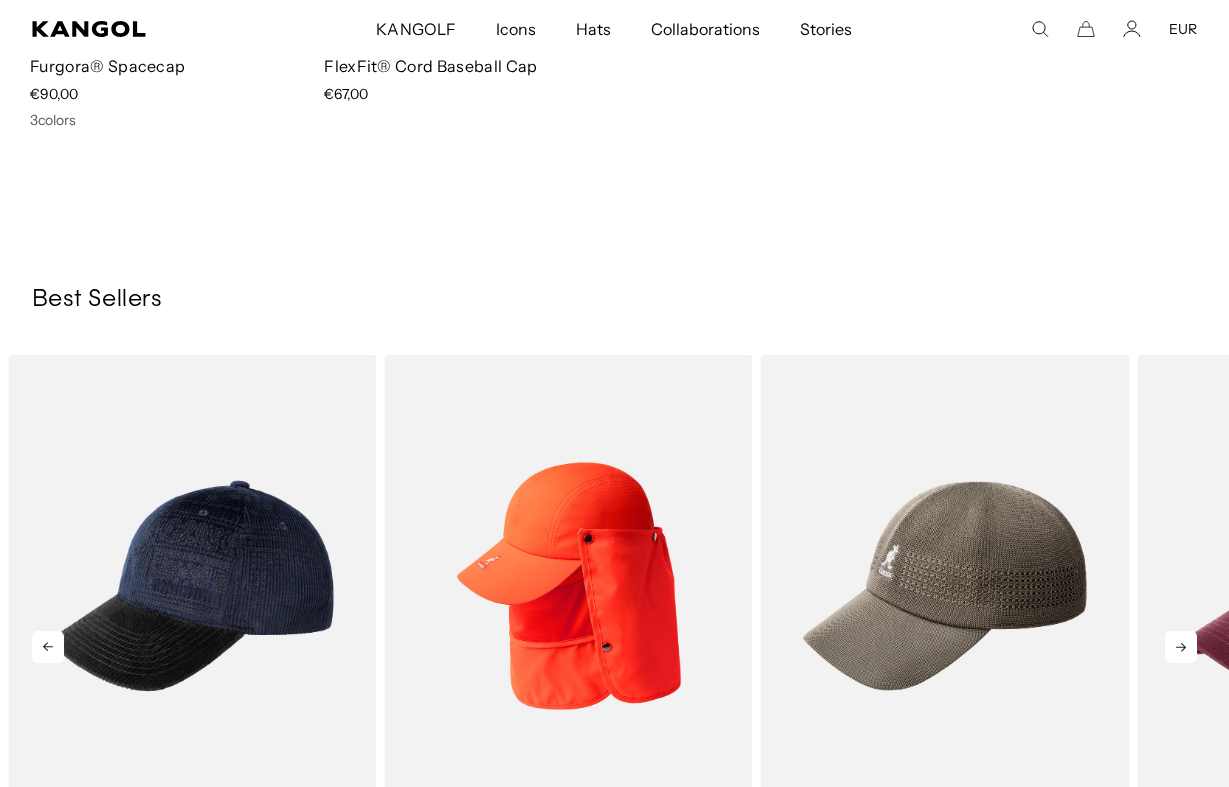 click 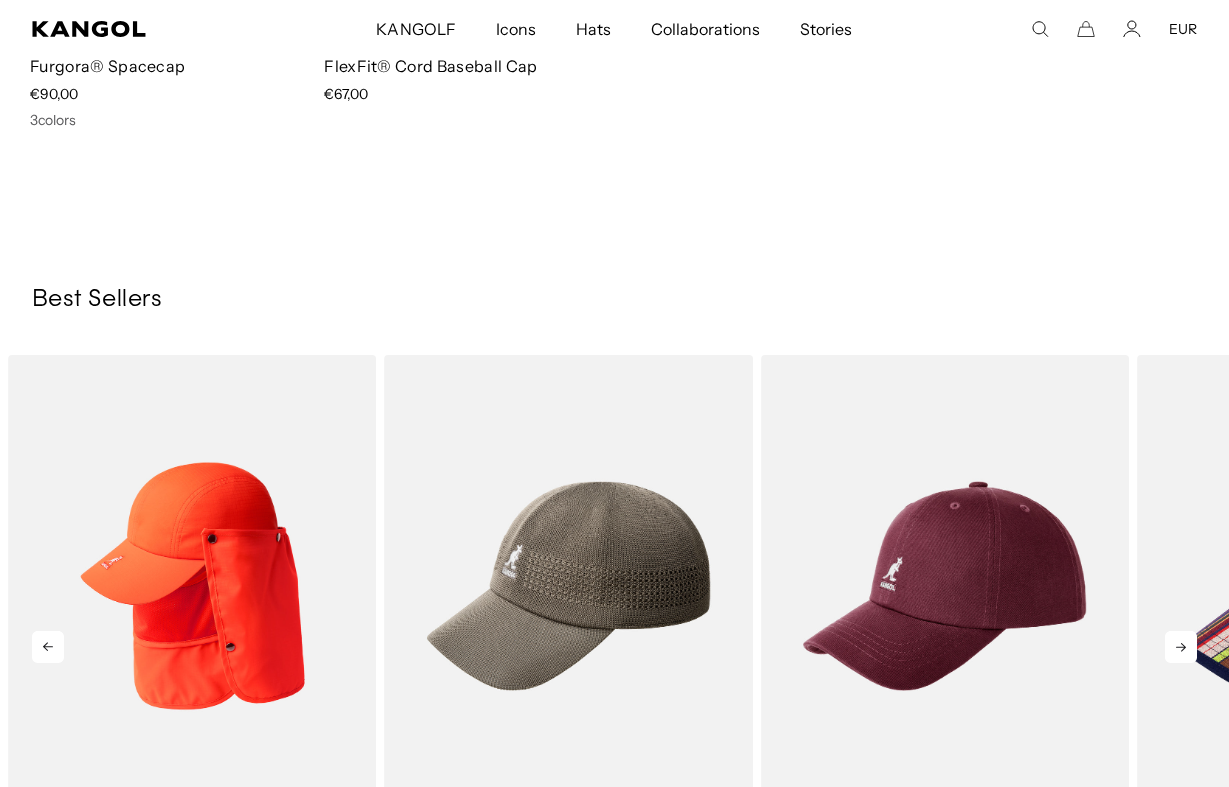 click 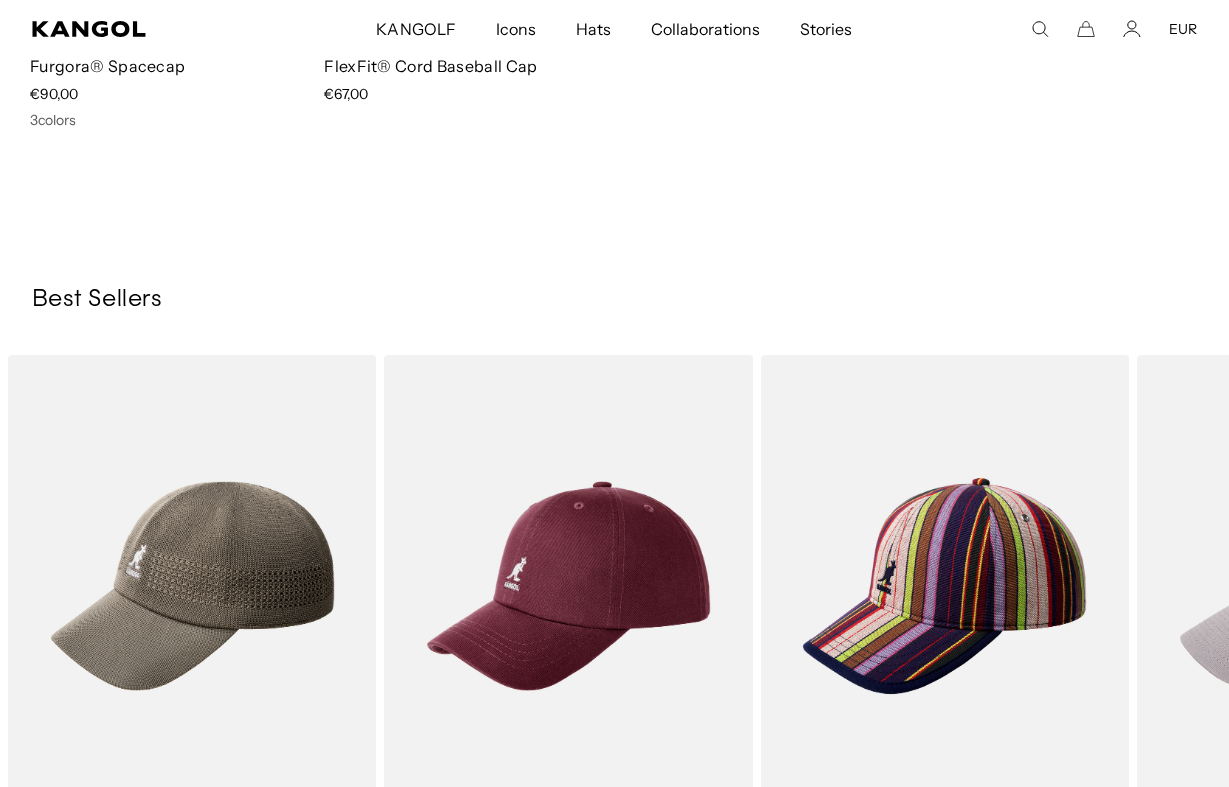 scroll, scrollTop: 0, scrollLeft: 0, axis: both 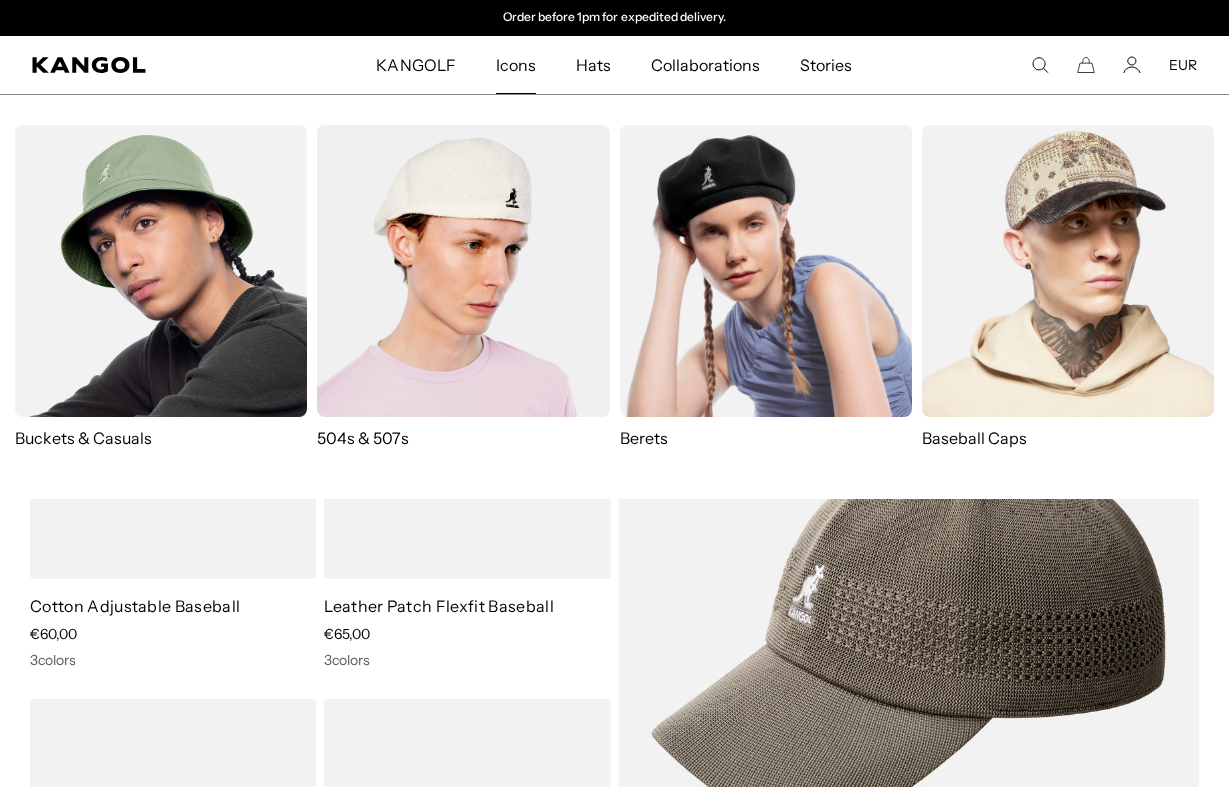 click at bounding box center [1068, 271] 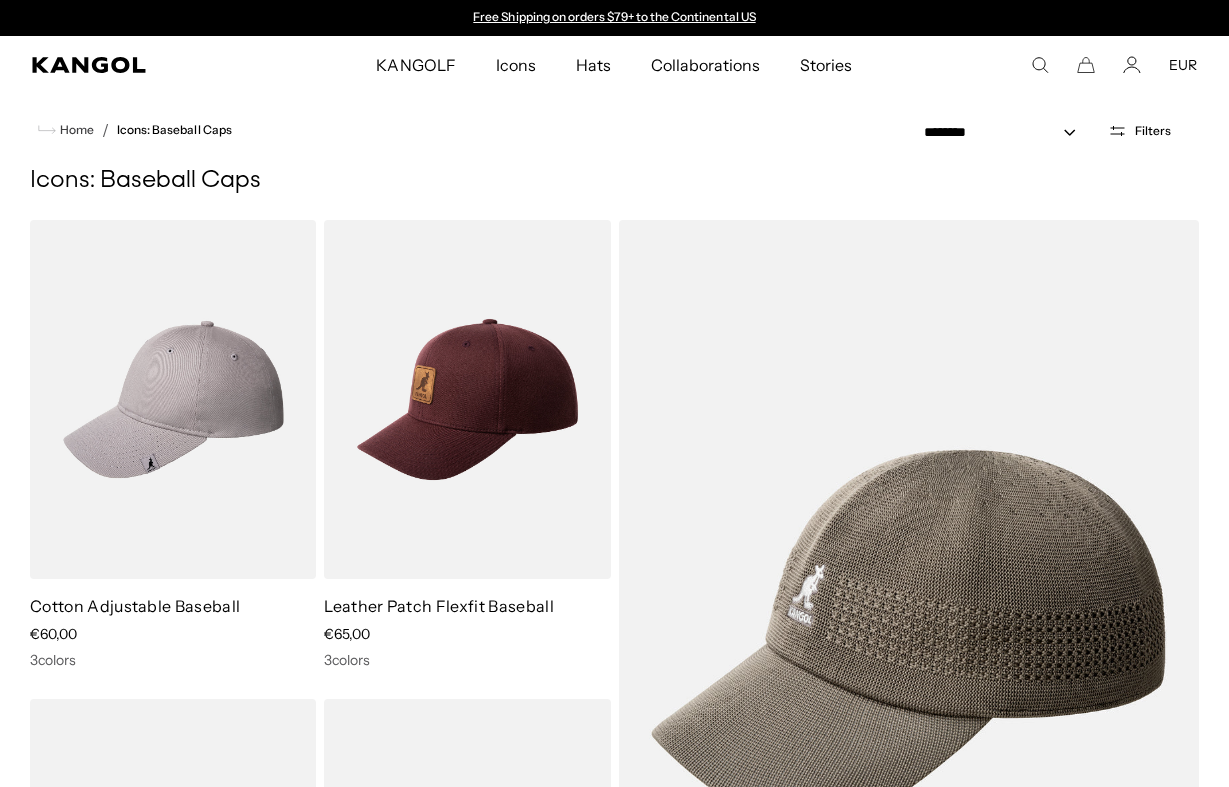 scroll, scrollTop: 0, scrollLeft: 0, axis: both 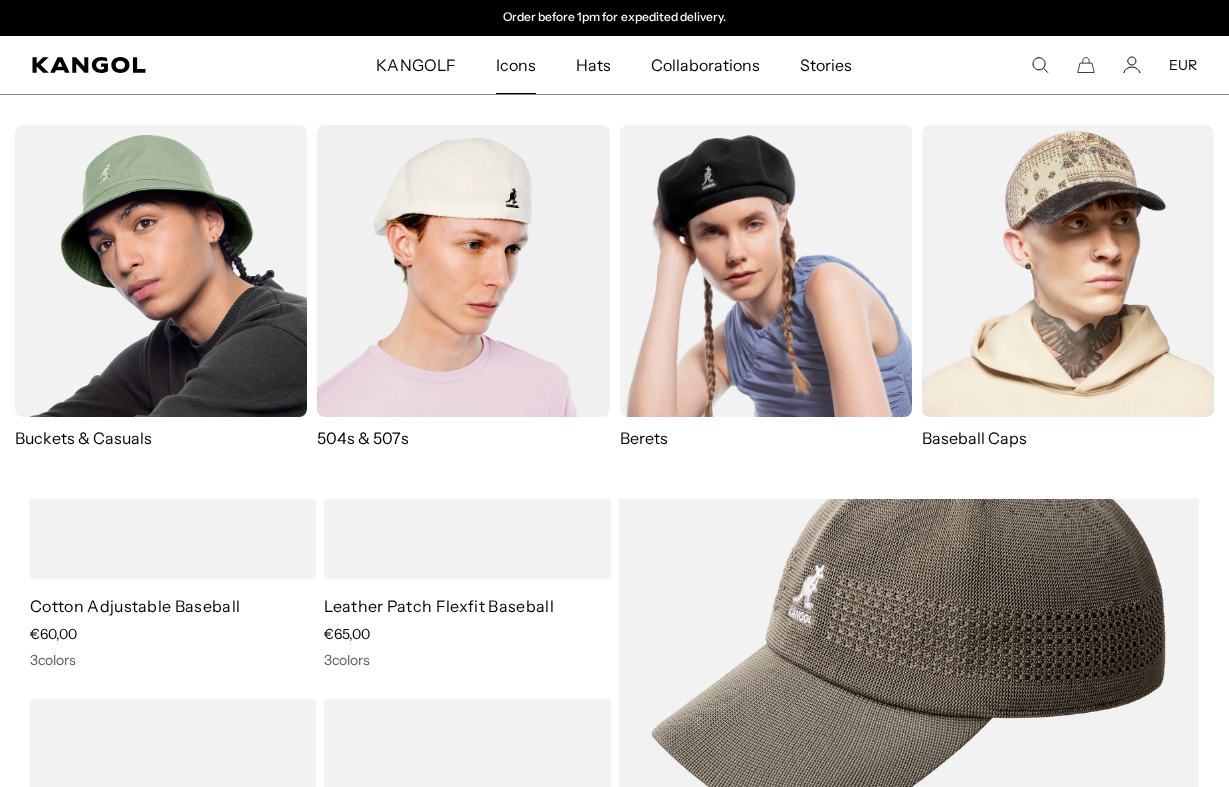 click at bounding box center [161, 271] 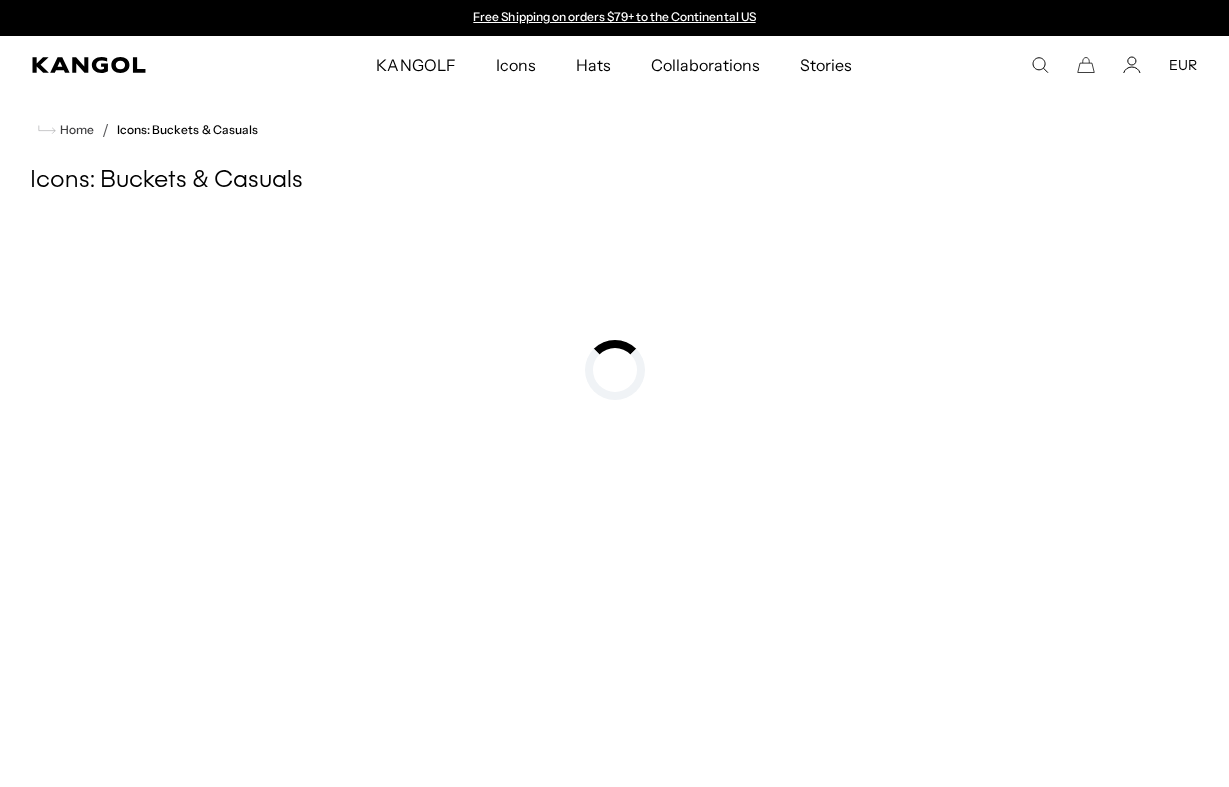 scroll, scrollTop: 0, scrollLeft: 0, axis: both 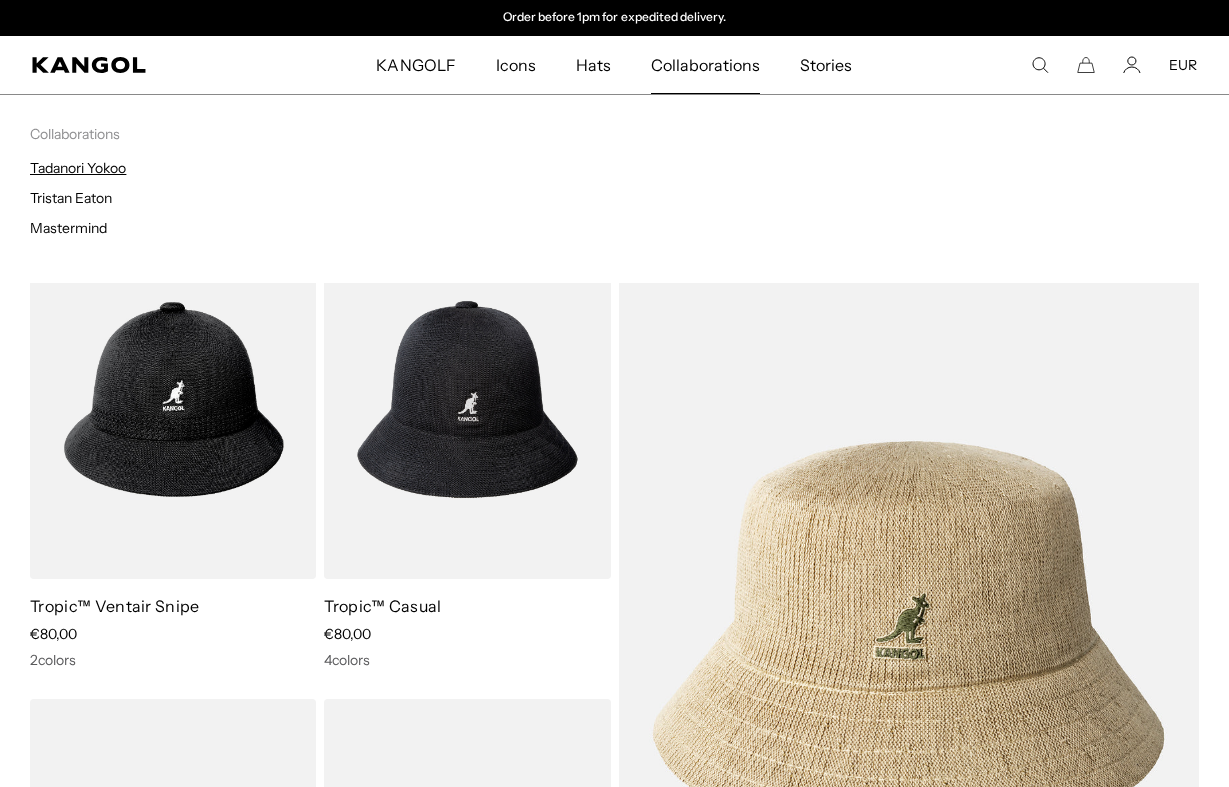 click on "Tadanori Yokoo" at bounding box center [78, 168] 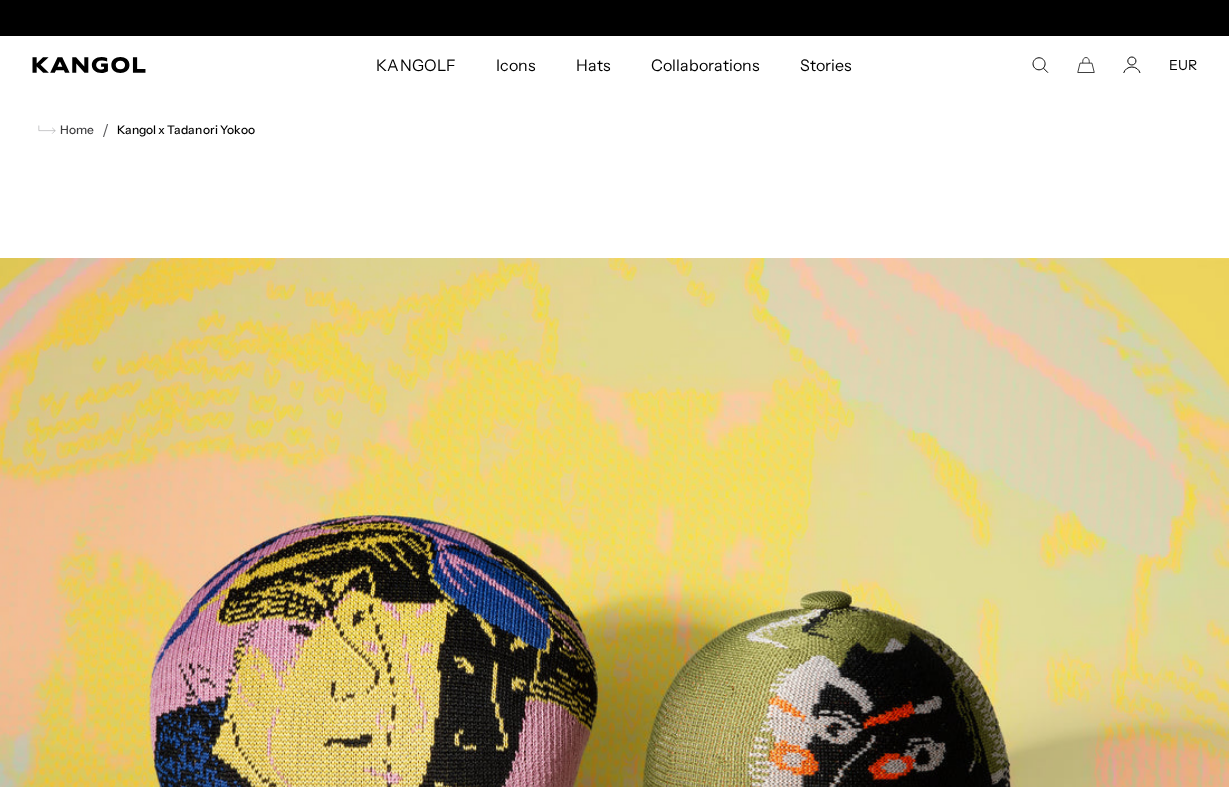 scroll, scrollTop: 0, scrollLeft: 0, axis: both 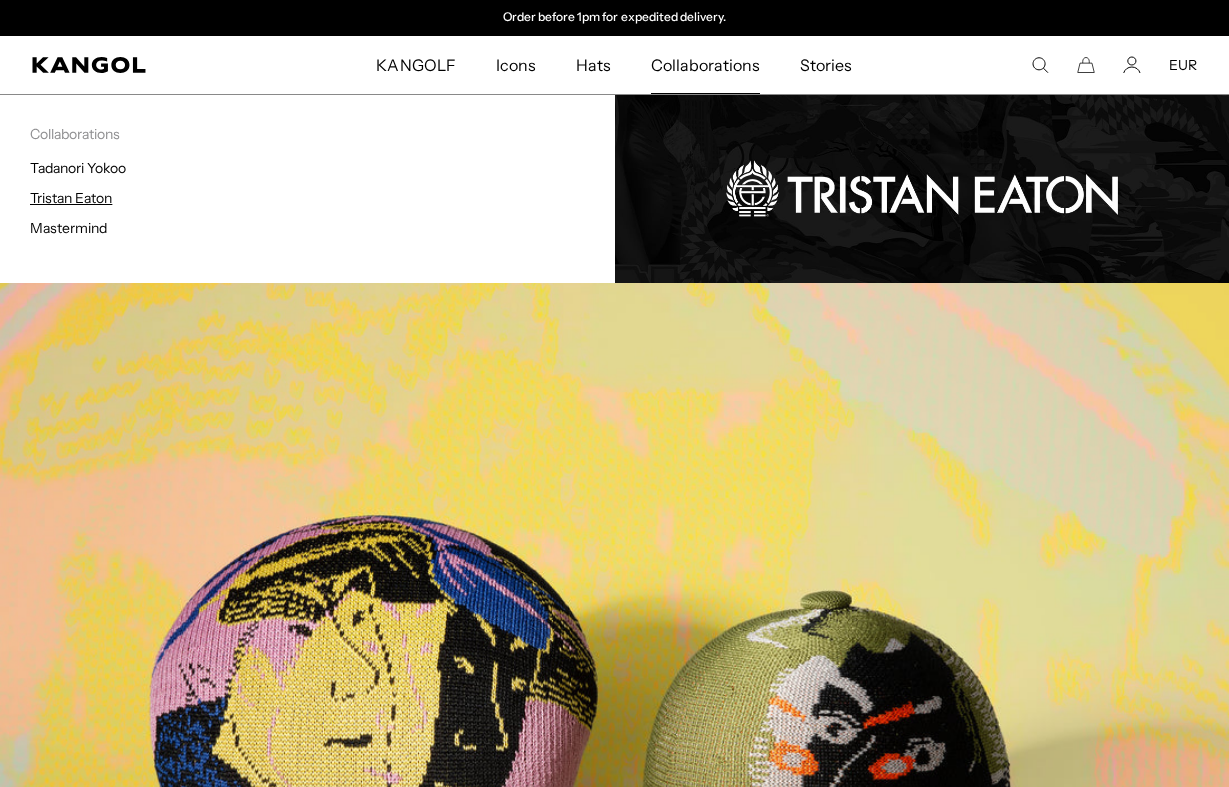 click on "Tristan Eaton" at bounding box center [71, 198] 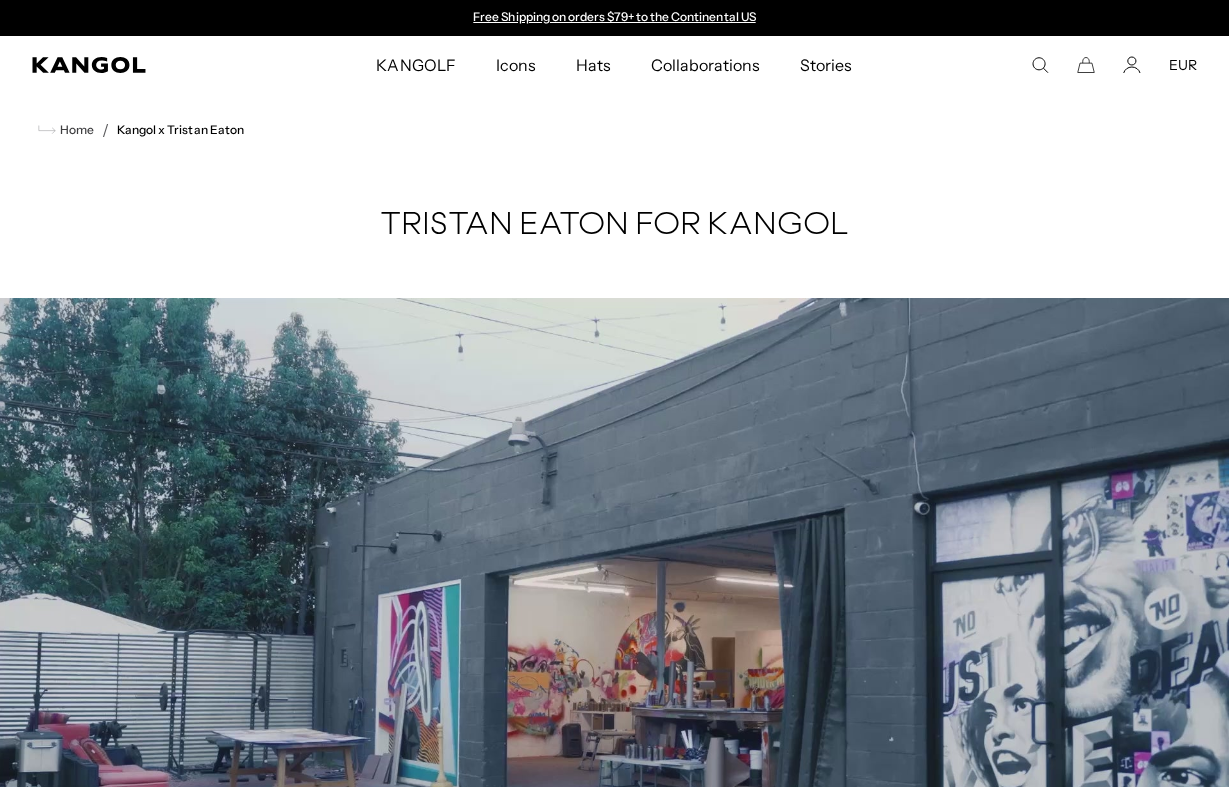 scroll, scrollTop: 0, scrollLeft: 0, axis: both 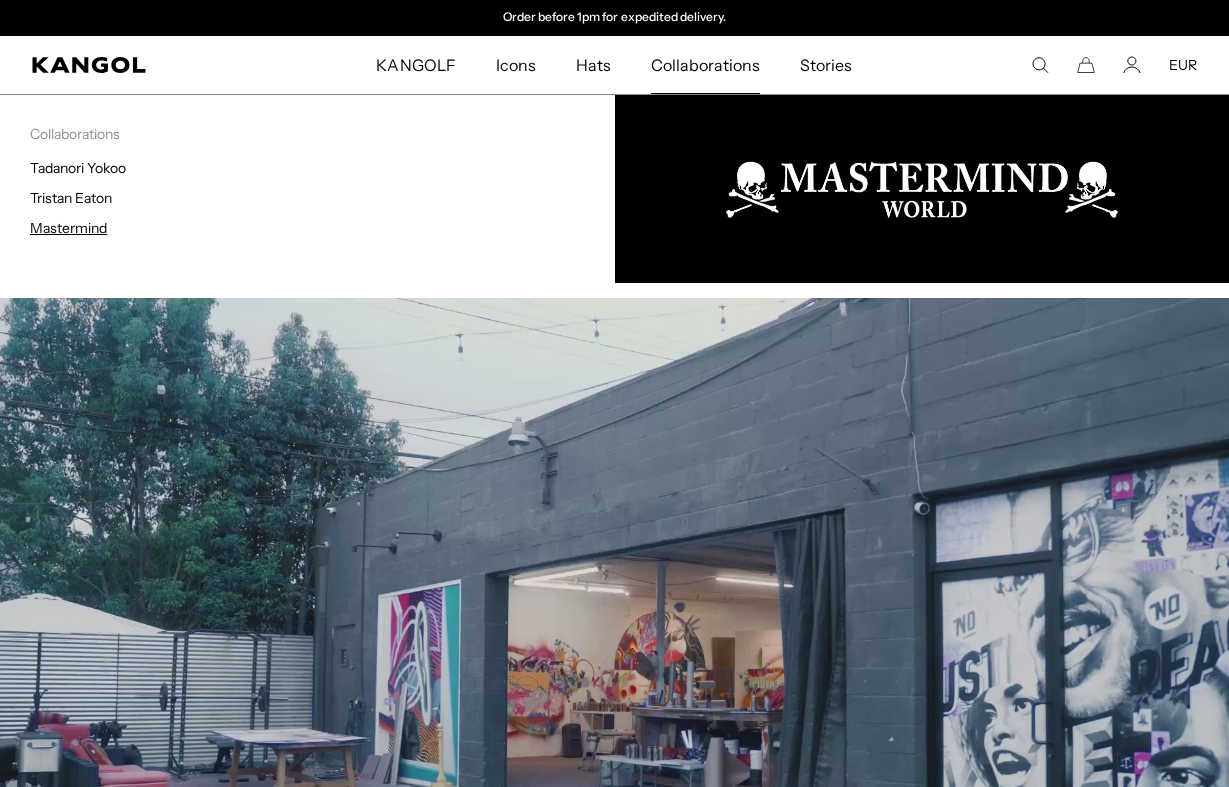 click on "Mastermind" at bounding box center (68, 228) 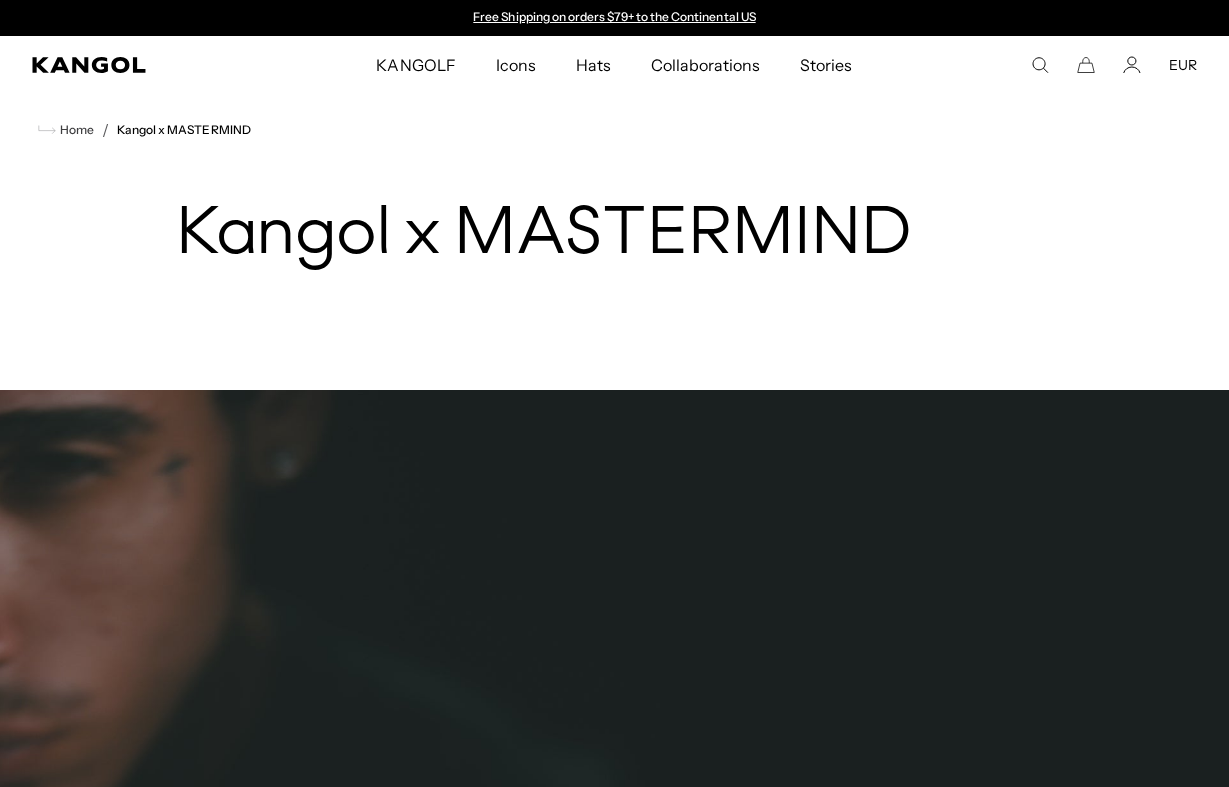 scroll, scrollTop: 0, scrollLeft: 0, axis: both 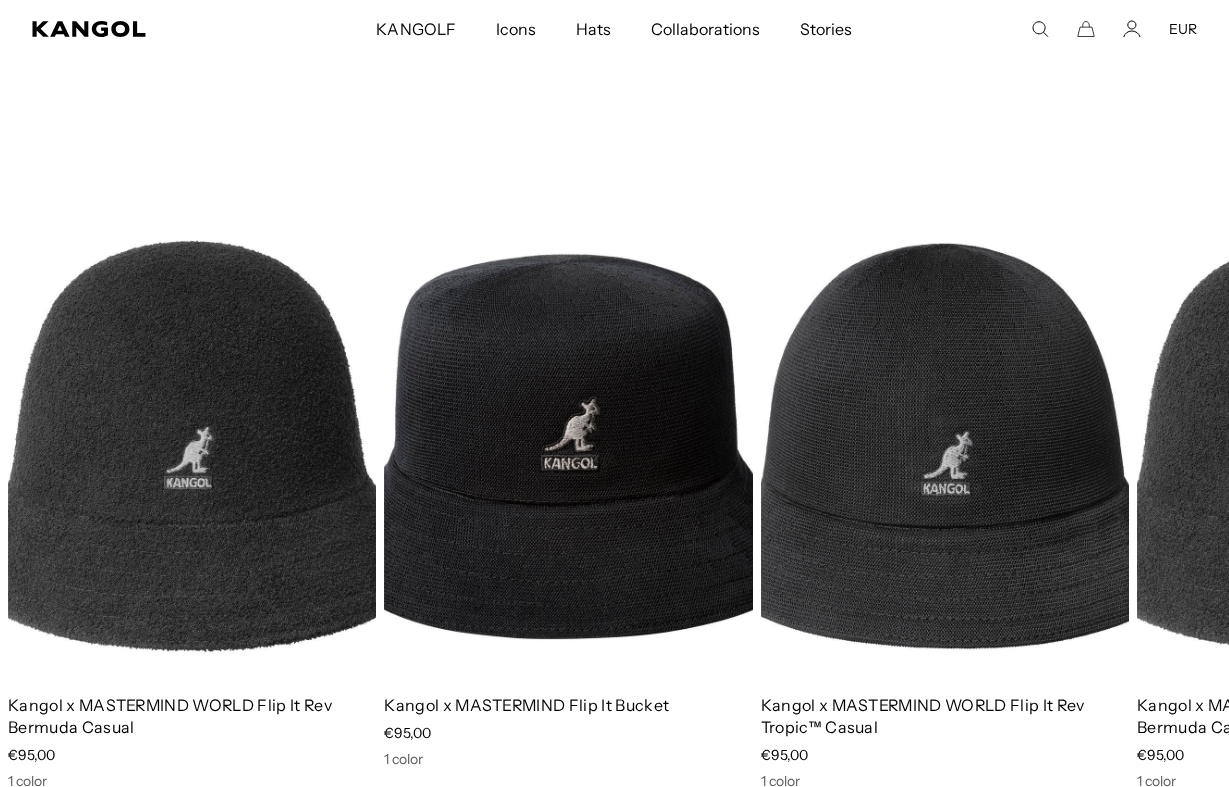 click at bounding box center [568, 446] 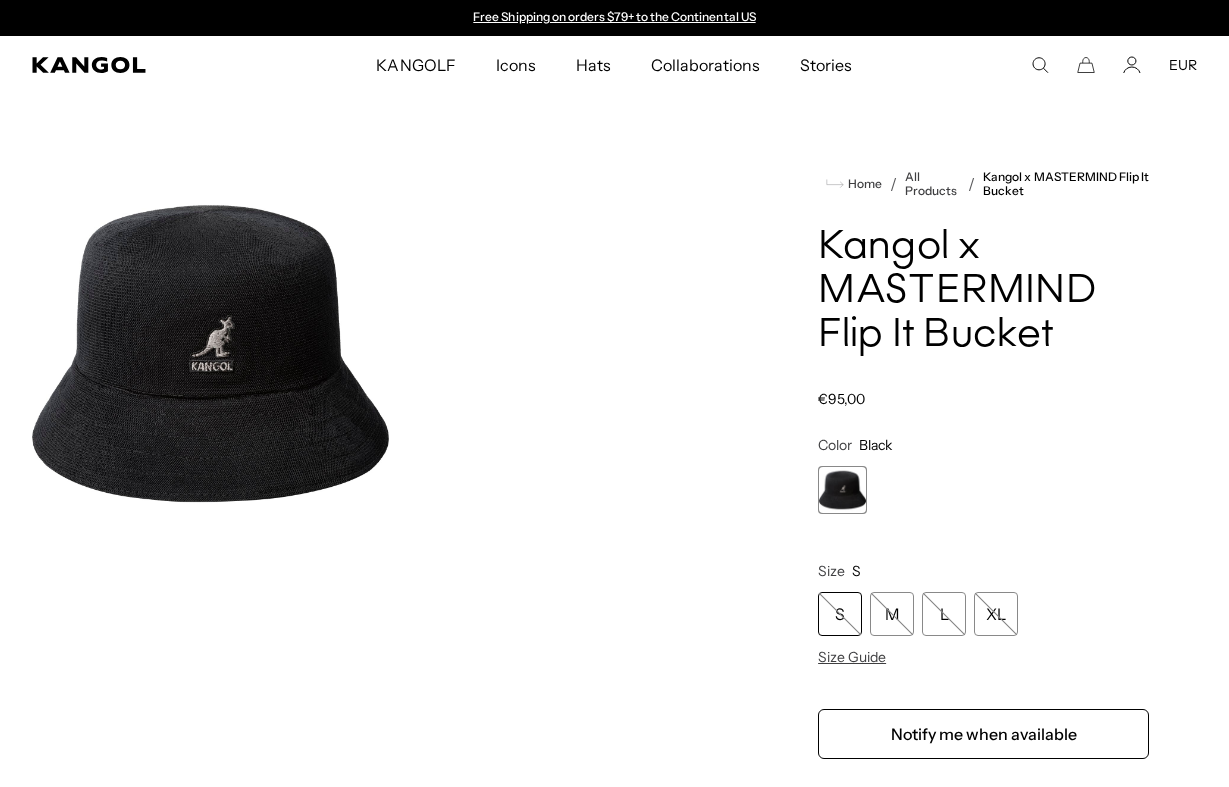 scroll, scrollTop: 0, scrollLeft: 0, axis: both 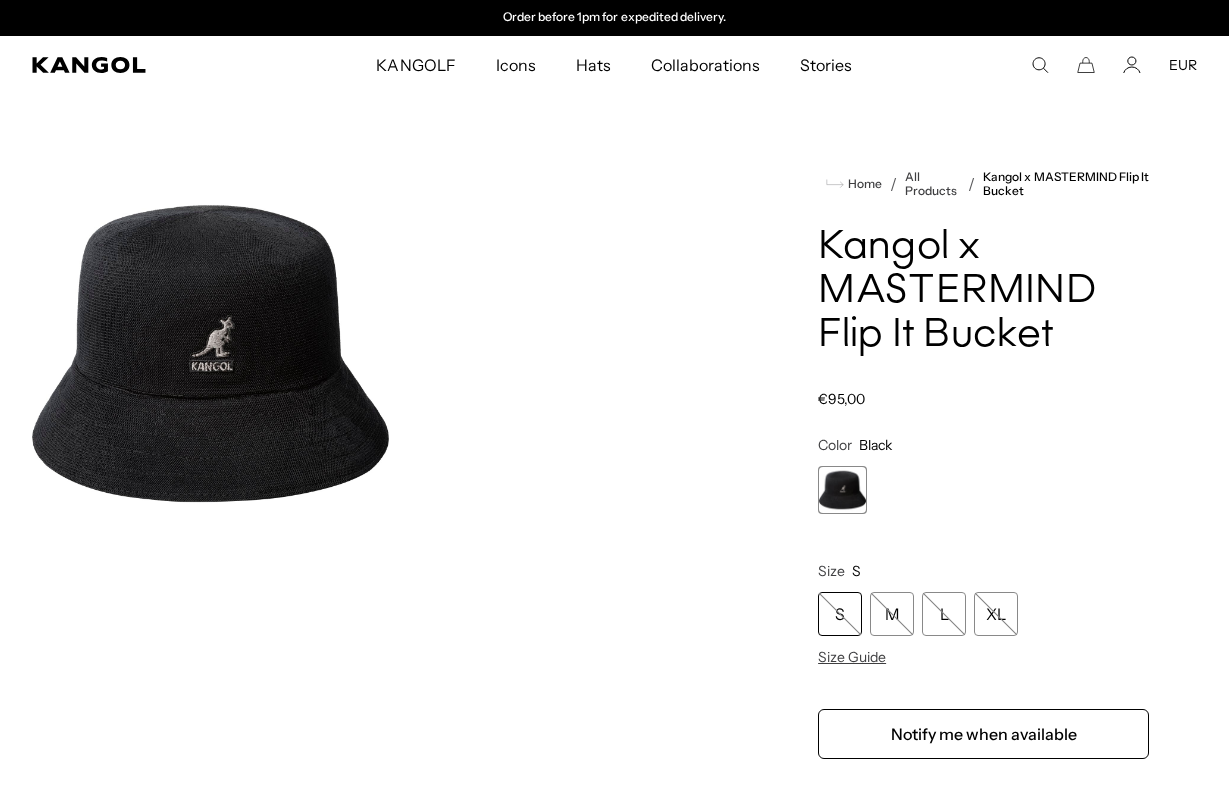 click at bounding box center (210, 353) 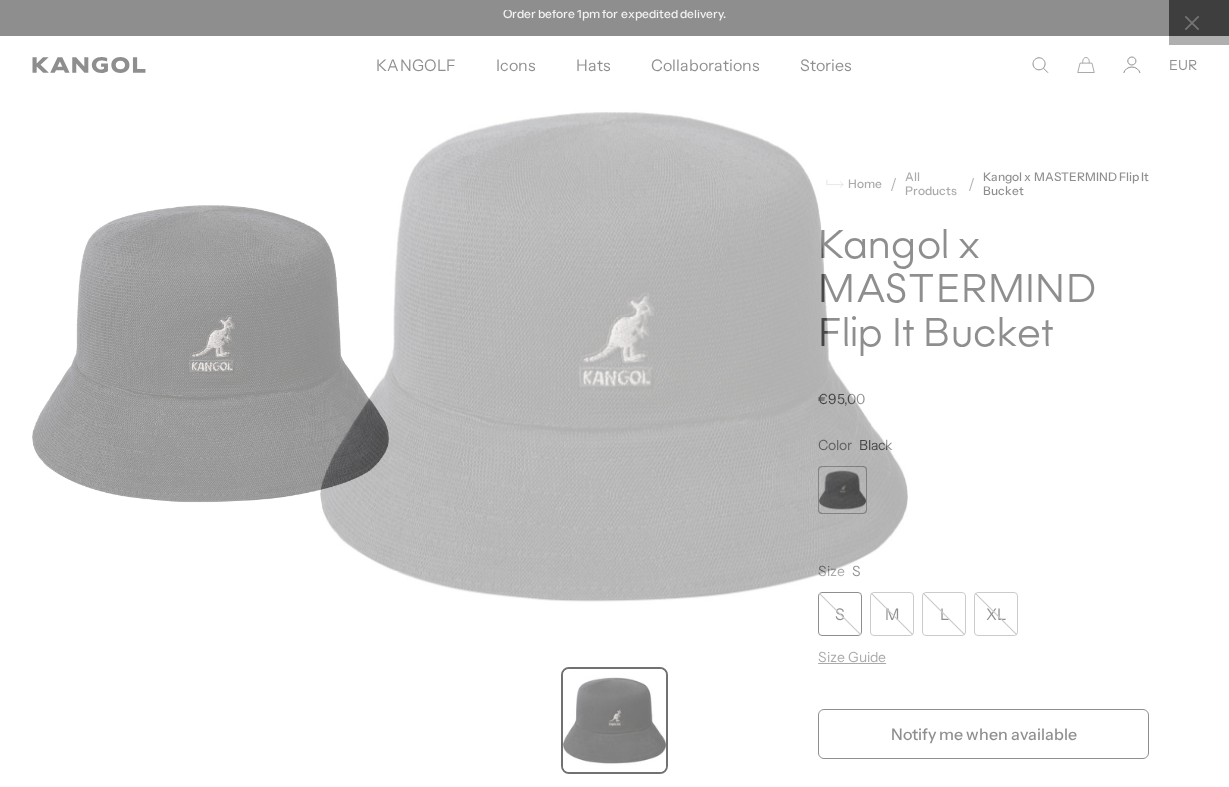 scroll, scrollTop: 0, scrollLeft: 0, axis: both 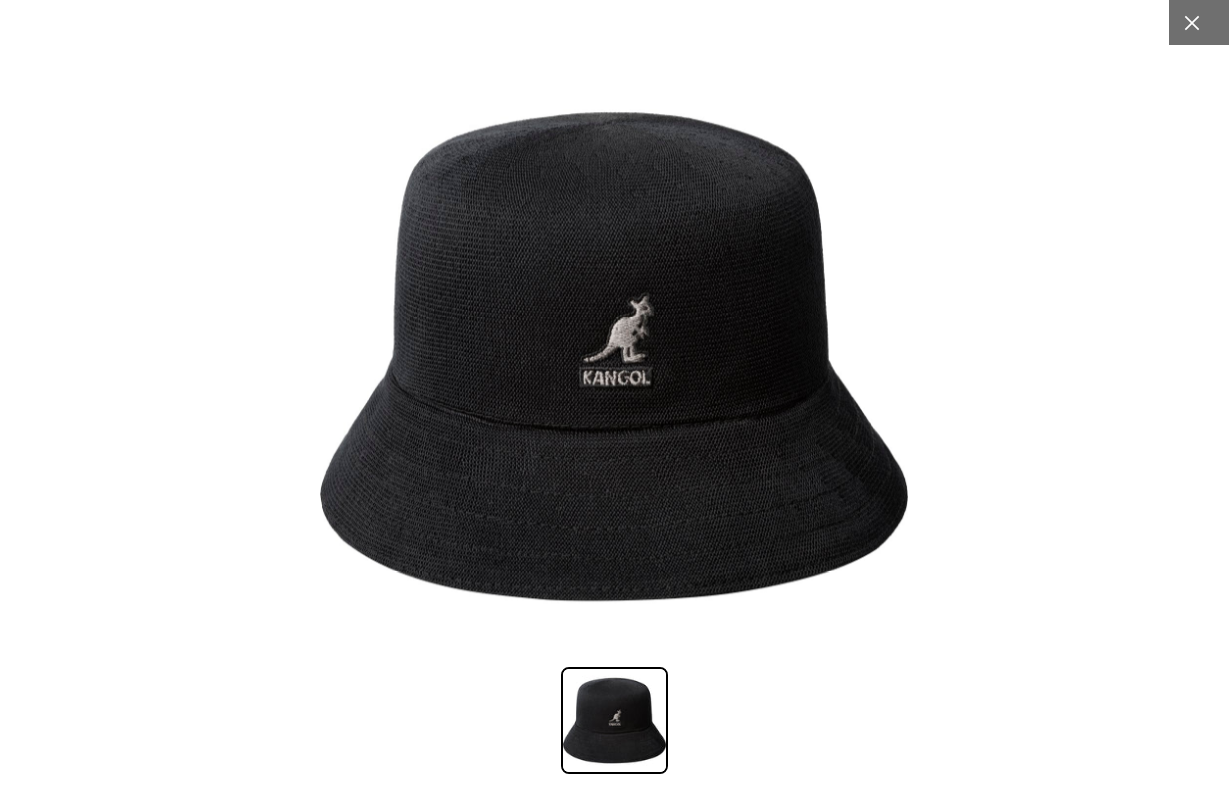click 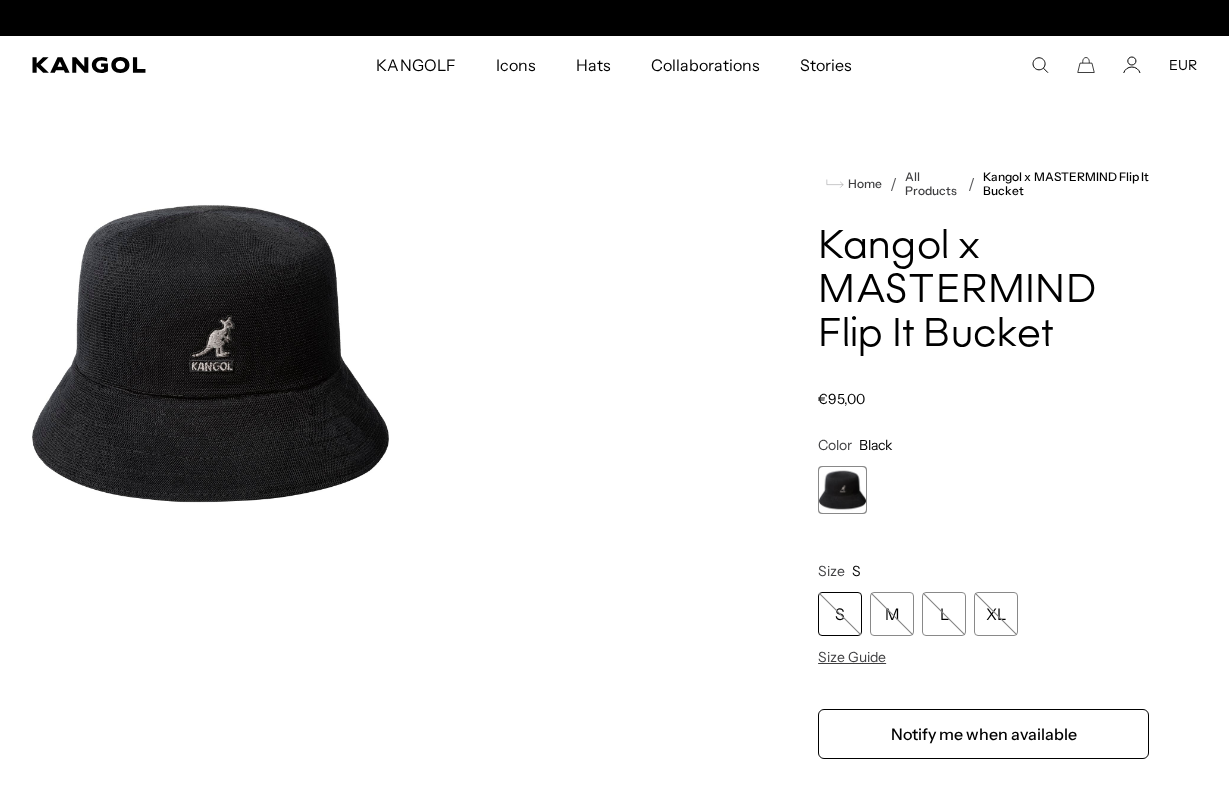 scroll, scrollTop: 0, scrollLeft: 0, axis: both 